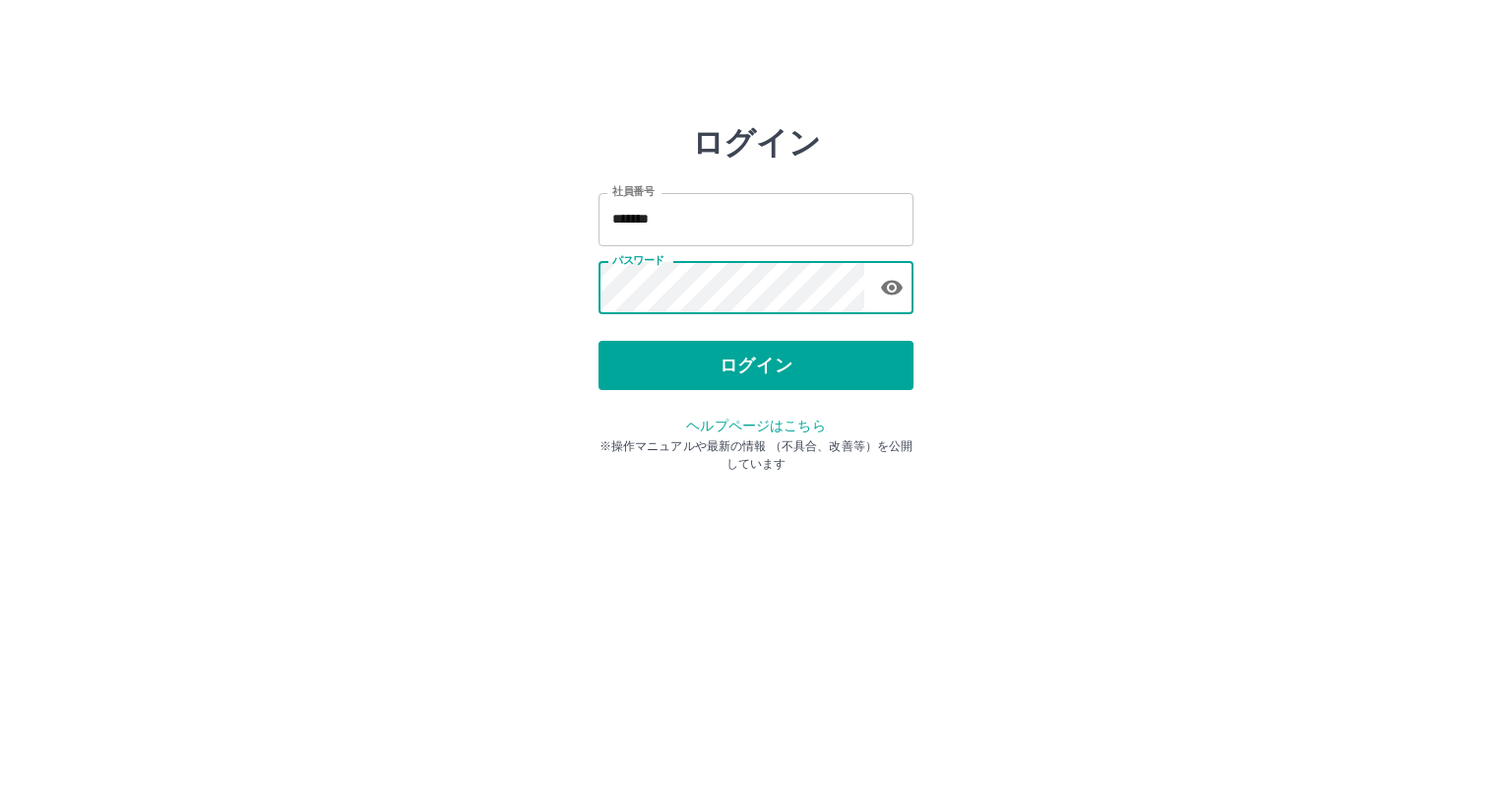 scroll, scrollTop: 0, scrollLeft: 0, axis: both 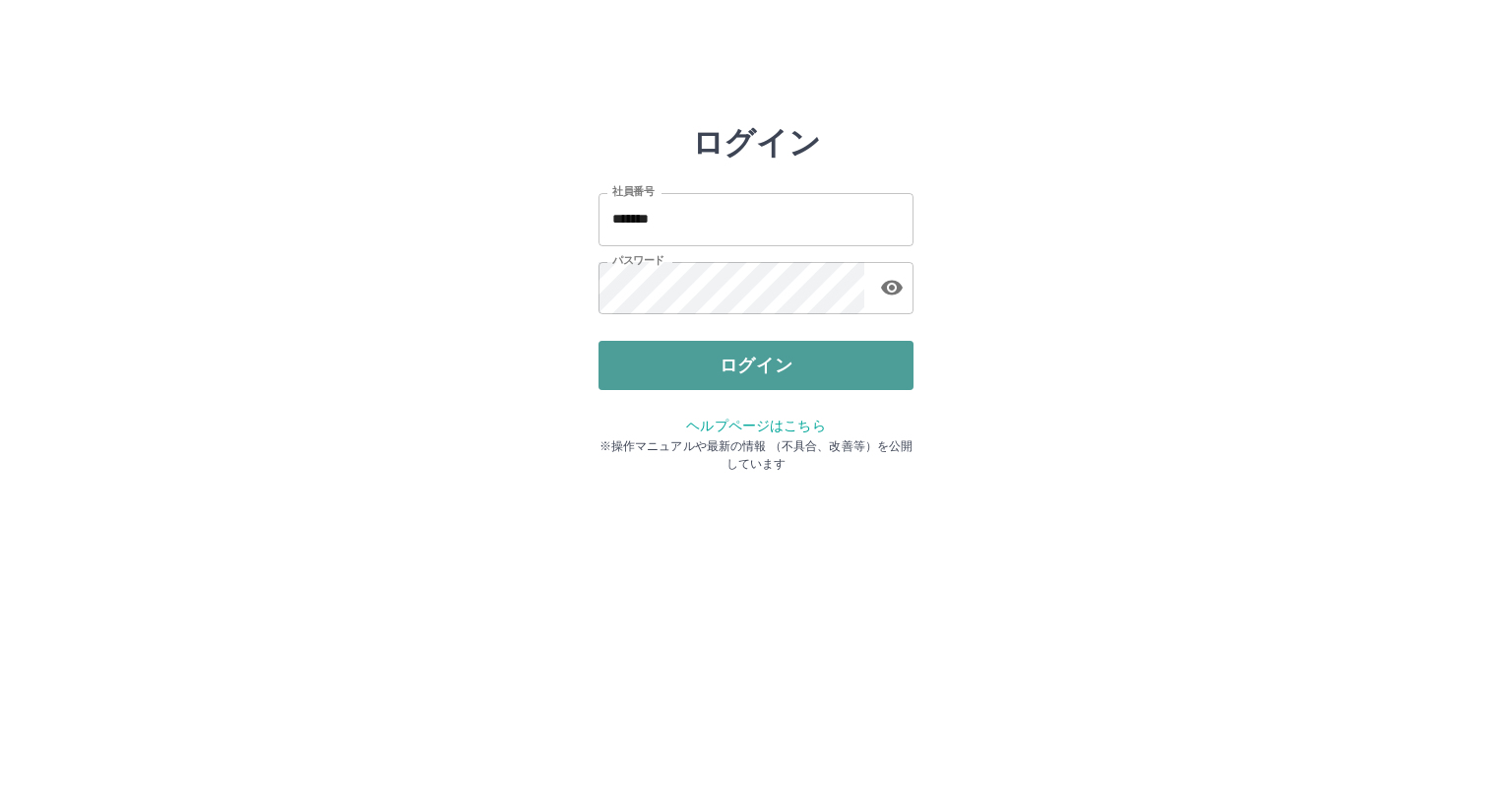 click on "ログイン" at bounding box center [756, 365] 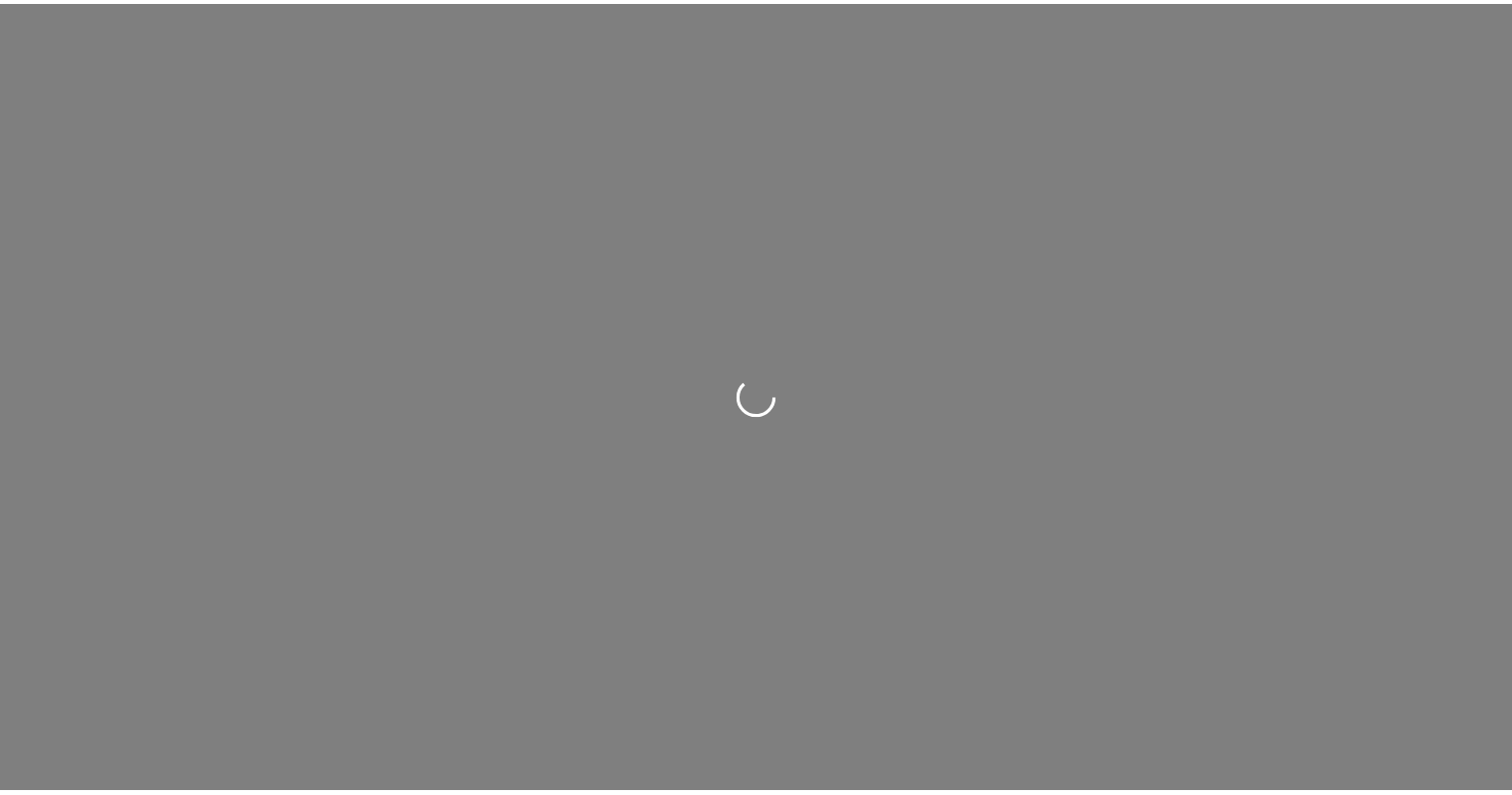 scroll, scrollTop: 0, scrollLeft: 0, axis: both 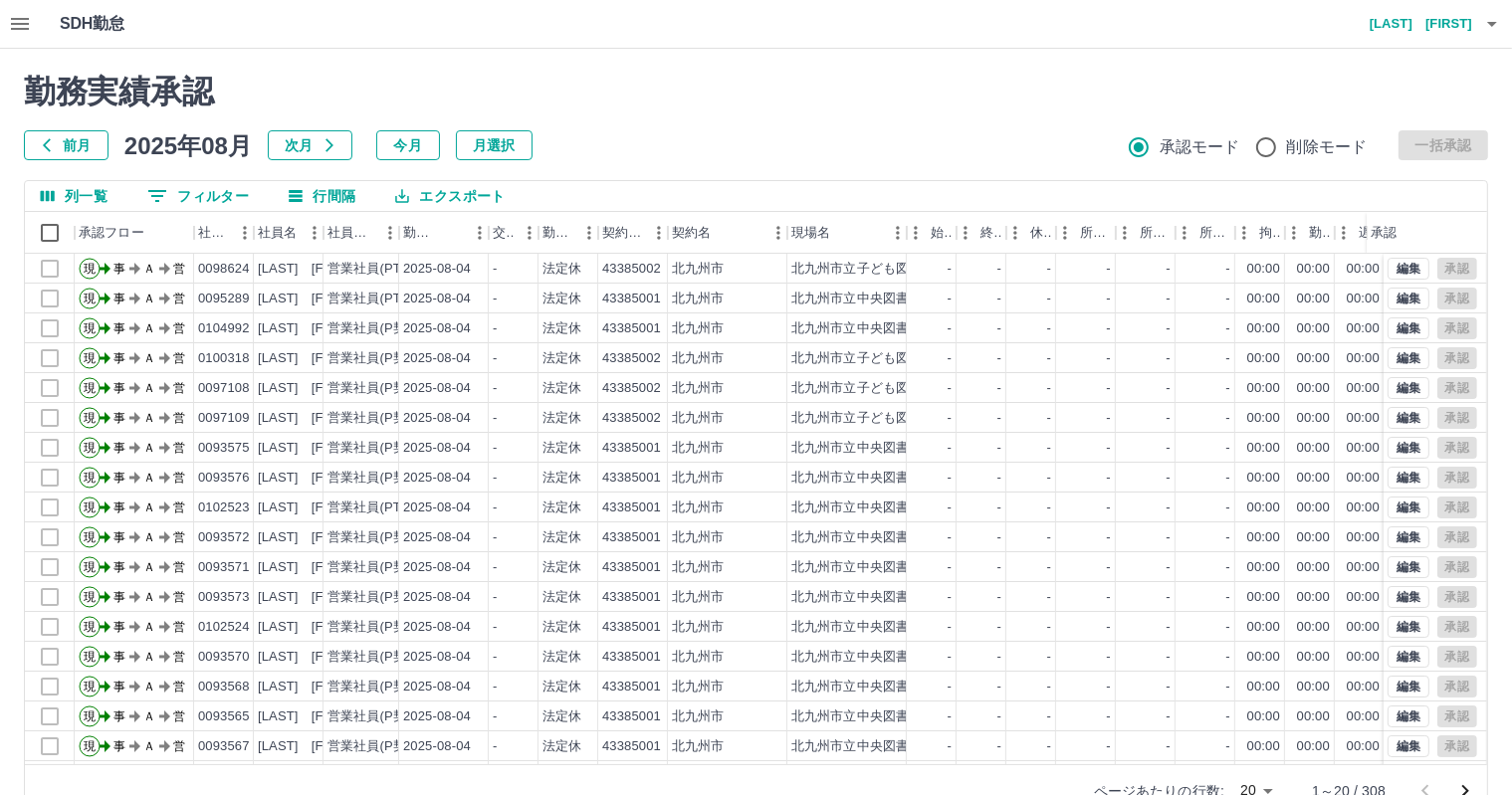 click on "前月" at bounding box center [66, 145] 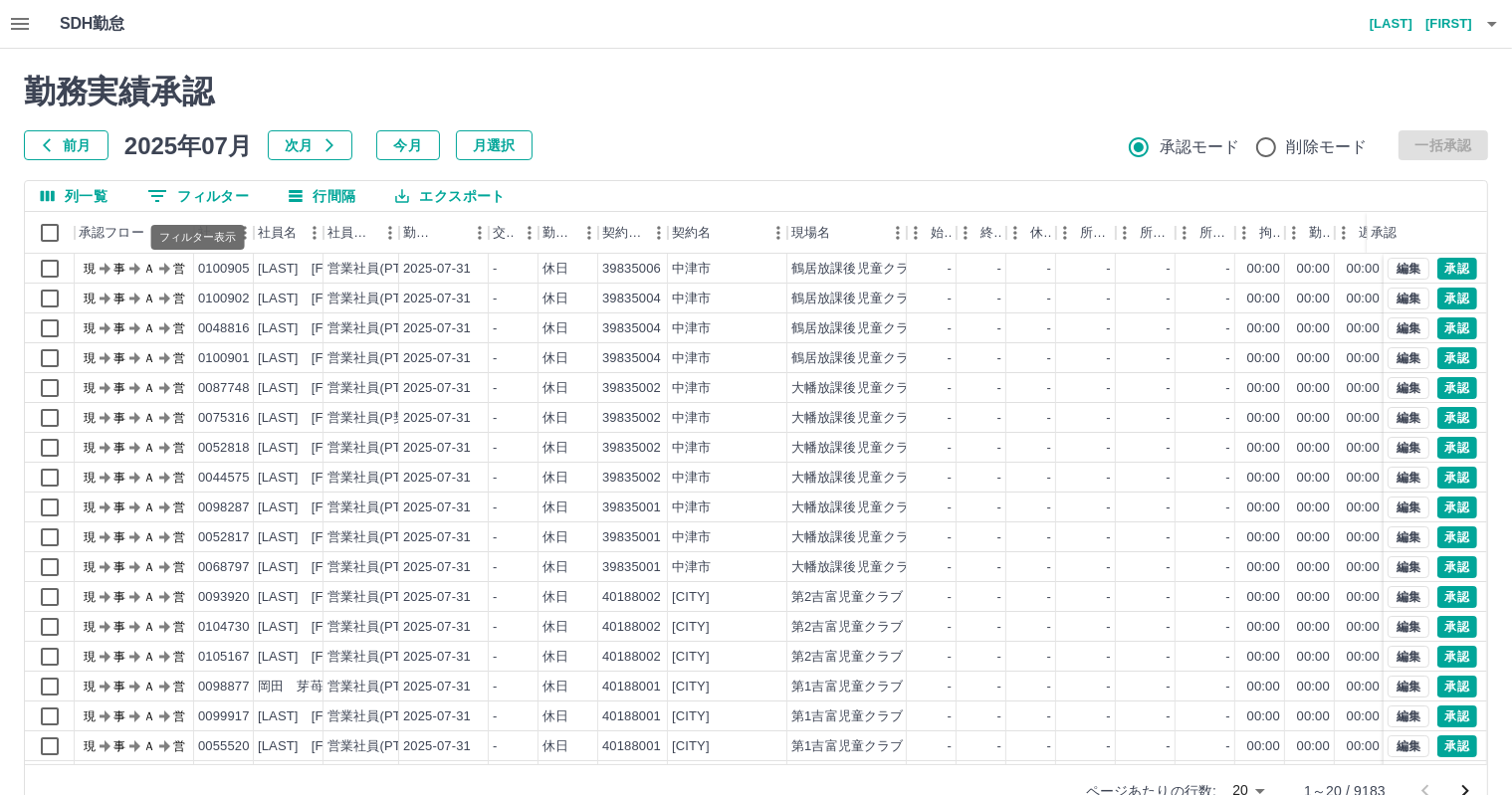 click on "0 フィルター" at bounding box center [198, 196] 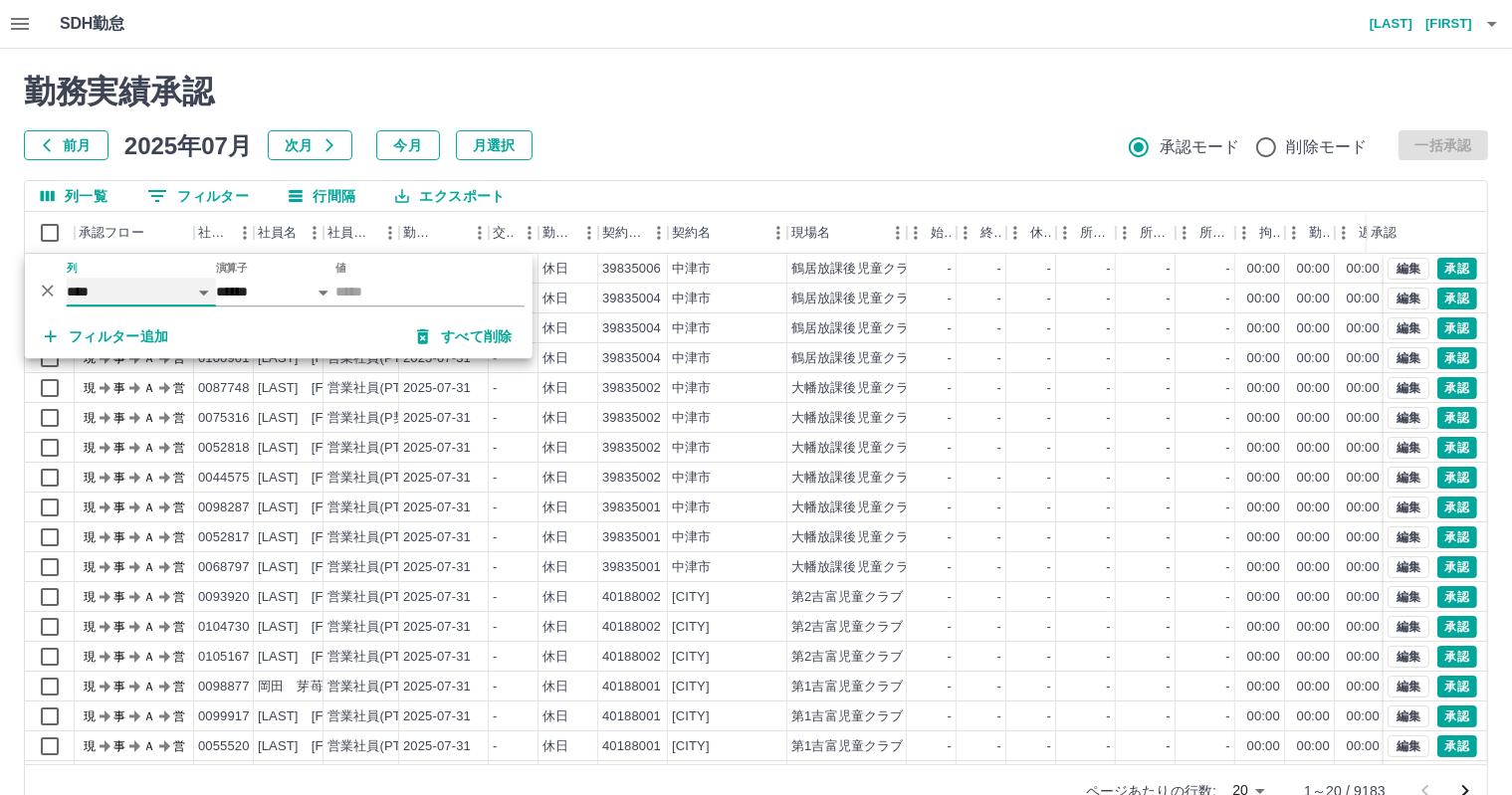 click on "**** *** **** *** *** **** ***** *** *** ** ** ** **** **** **** ** ** *** **** *****" at bounding box center [141, 292] 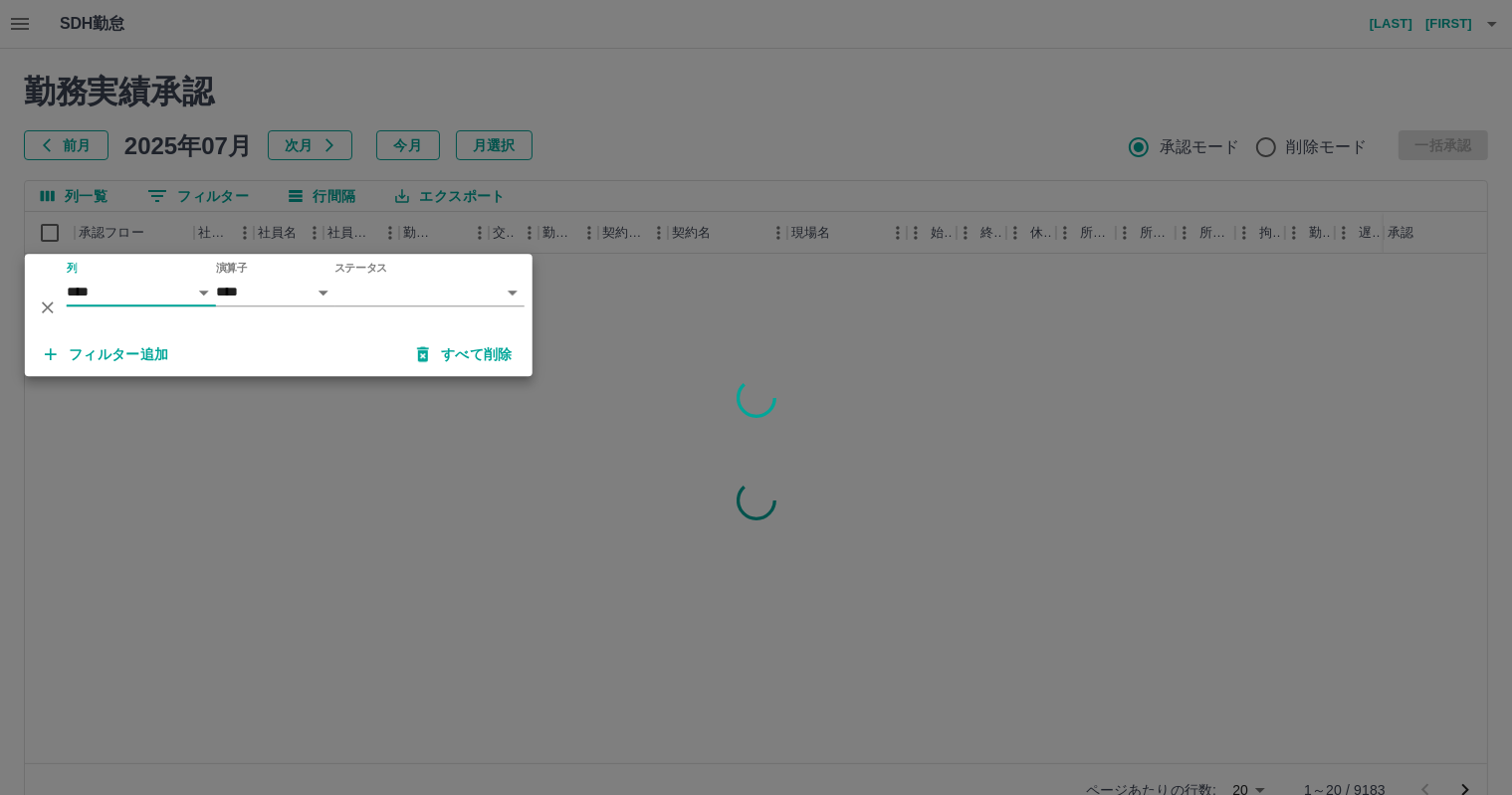 click on "[LAST] [LAST]" at bounding box center [756, 420] 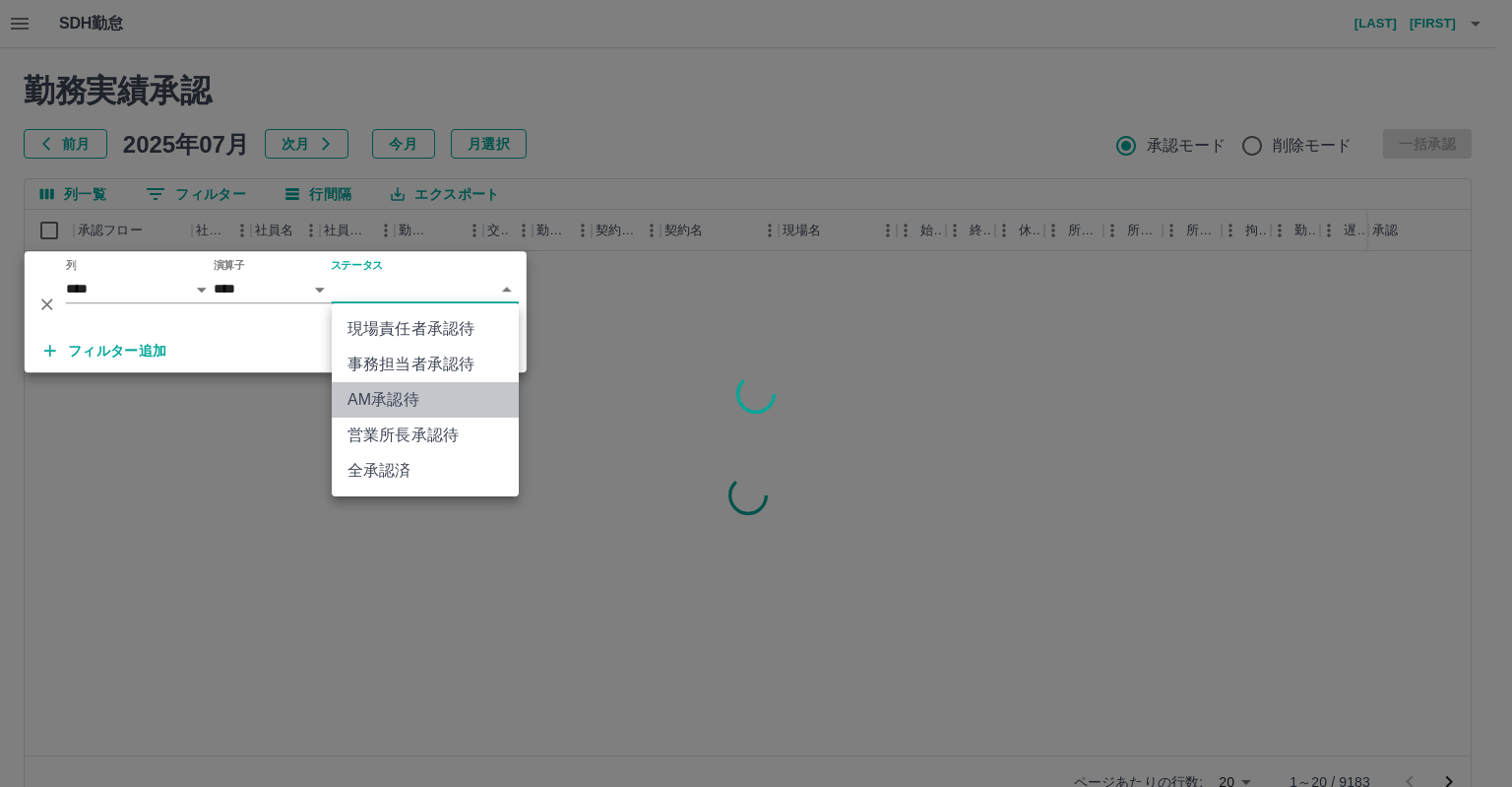 click on "AM承認待" at bounding box center (425, 400) 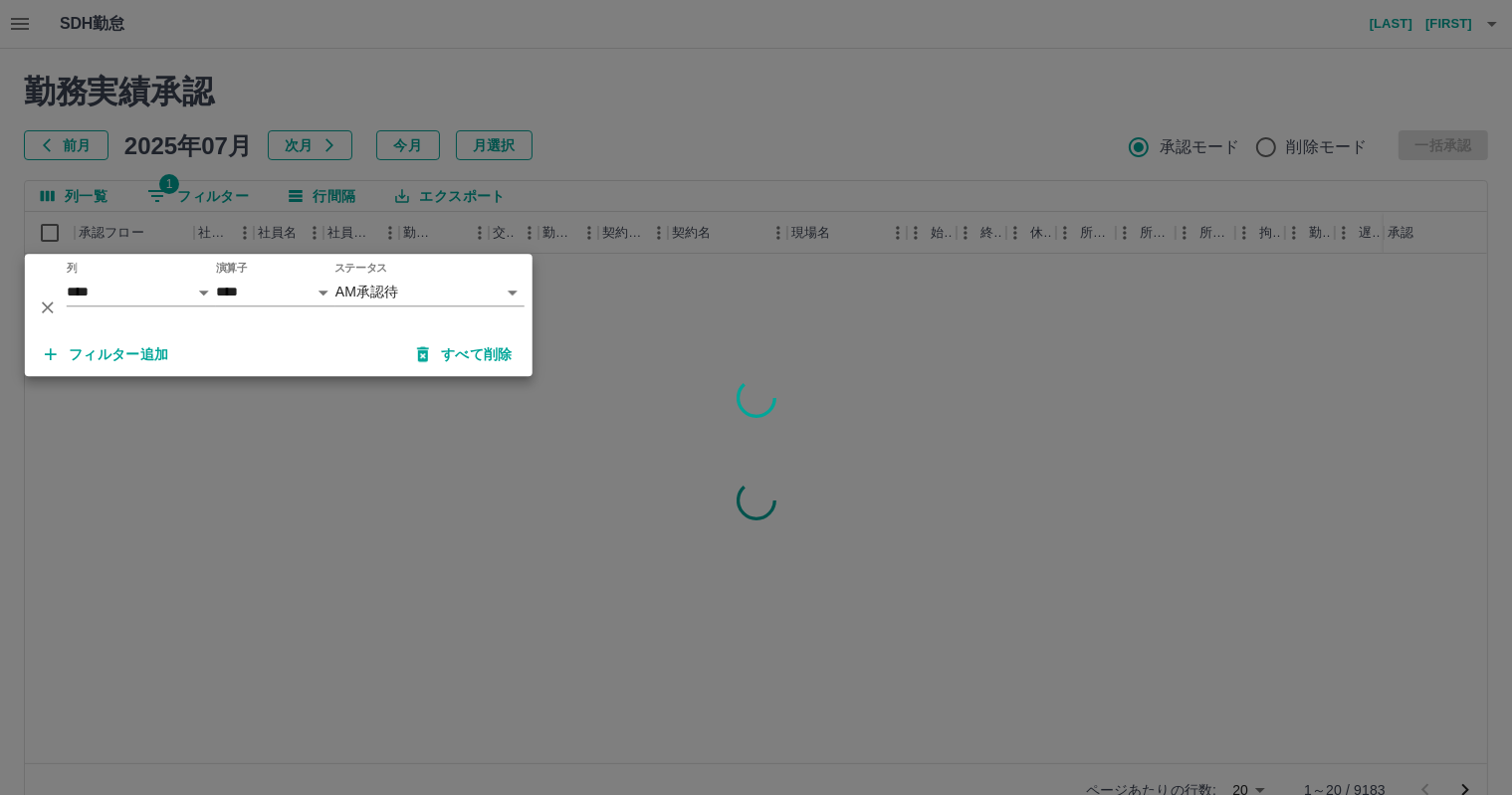click at bounding box center [756, 397] 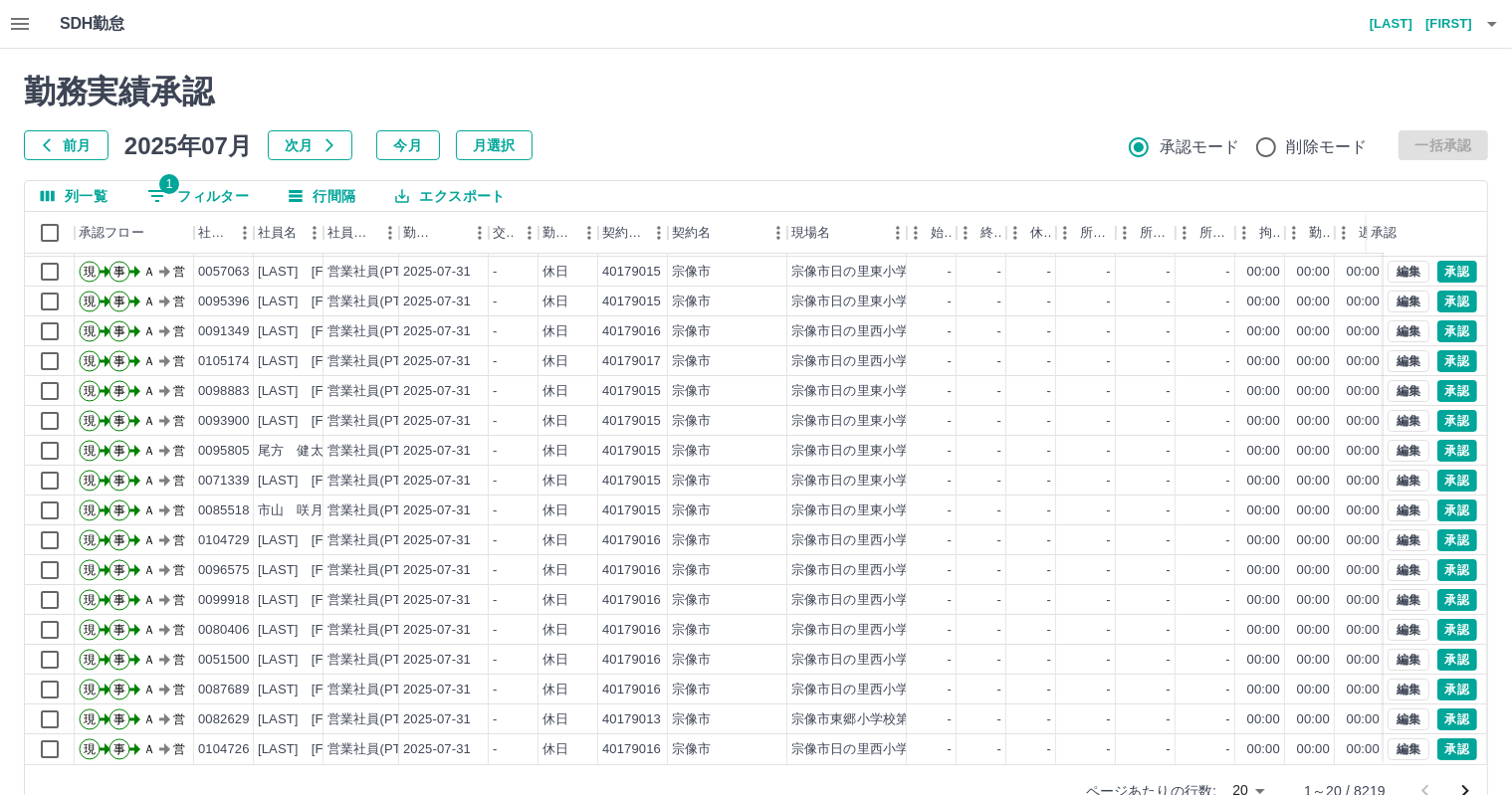 scroll, scrollTop: 102, scrollLeft: 0, axis: vertical 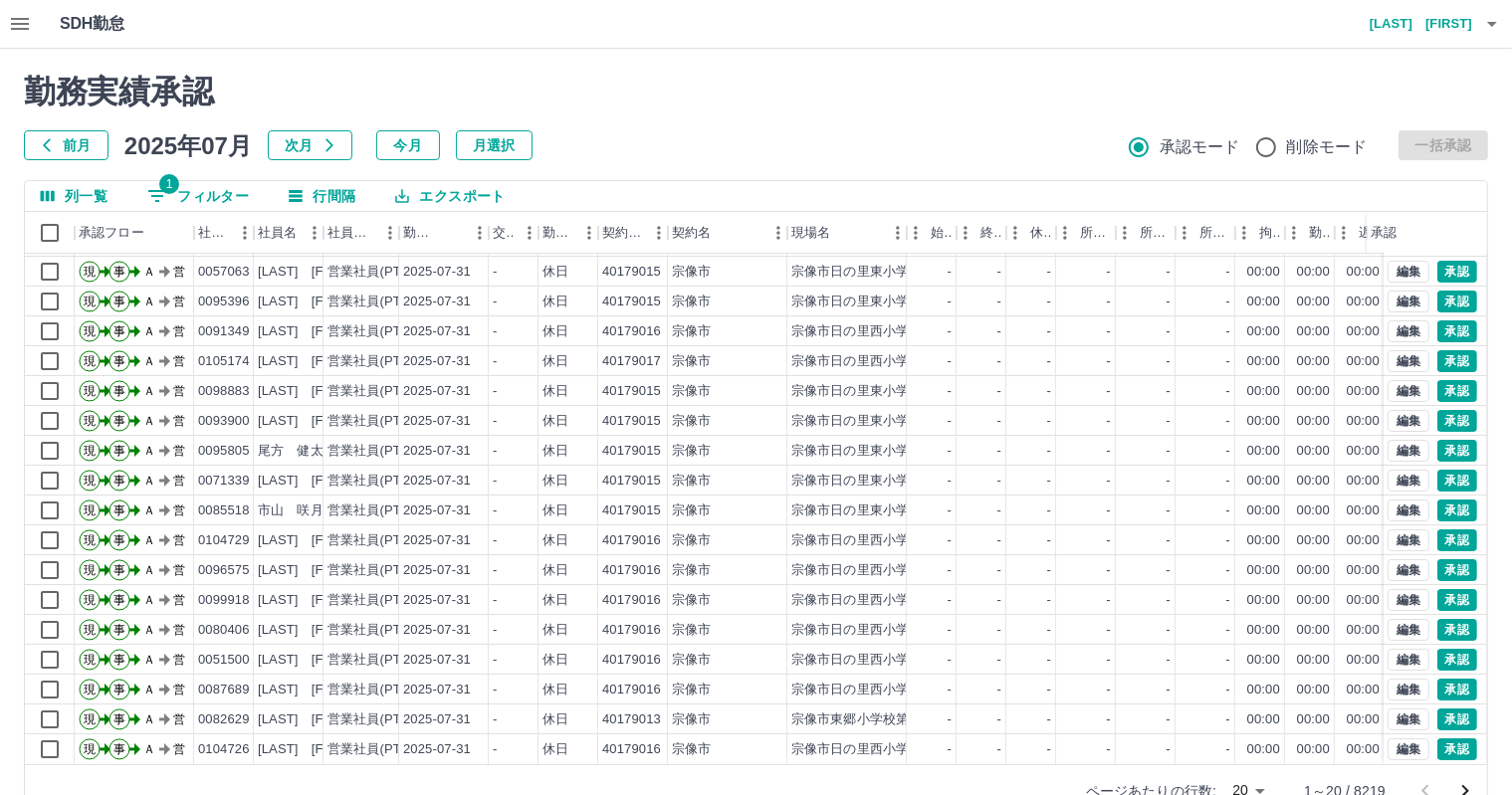 click on "[LAST] [LAST]" at bounding box center (756, 420) 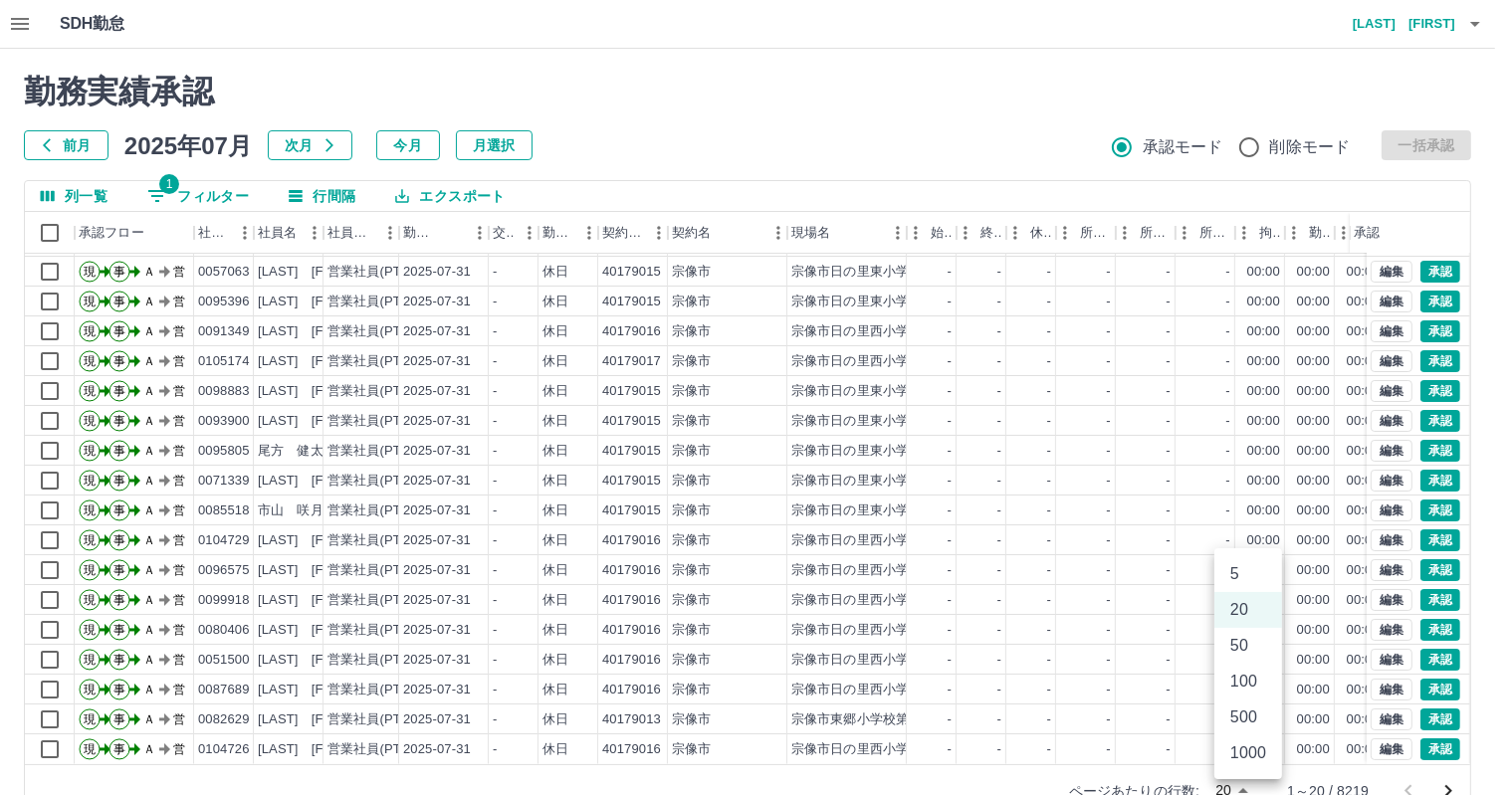 scroll, scrollTop: 9, scrollLeft: 0, axis: vertical 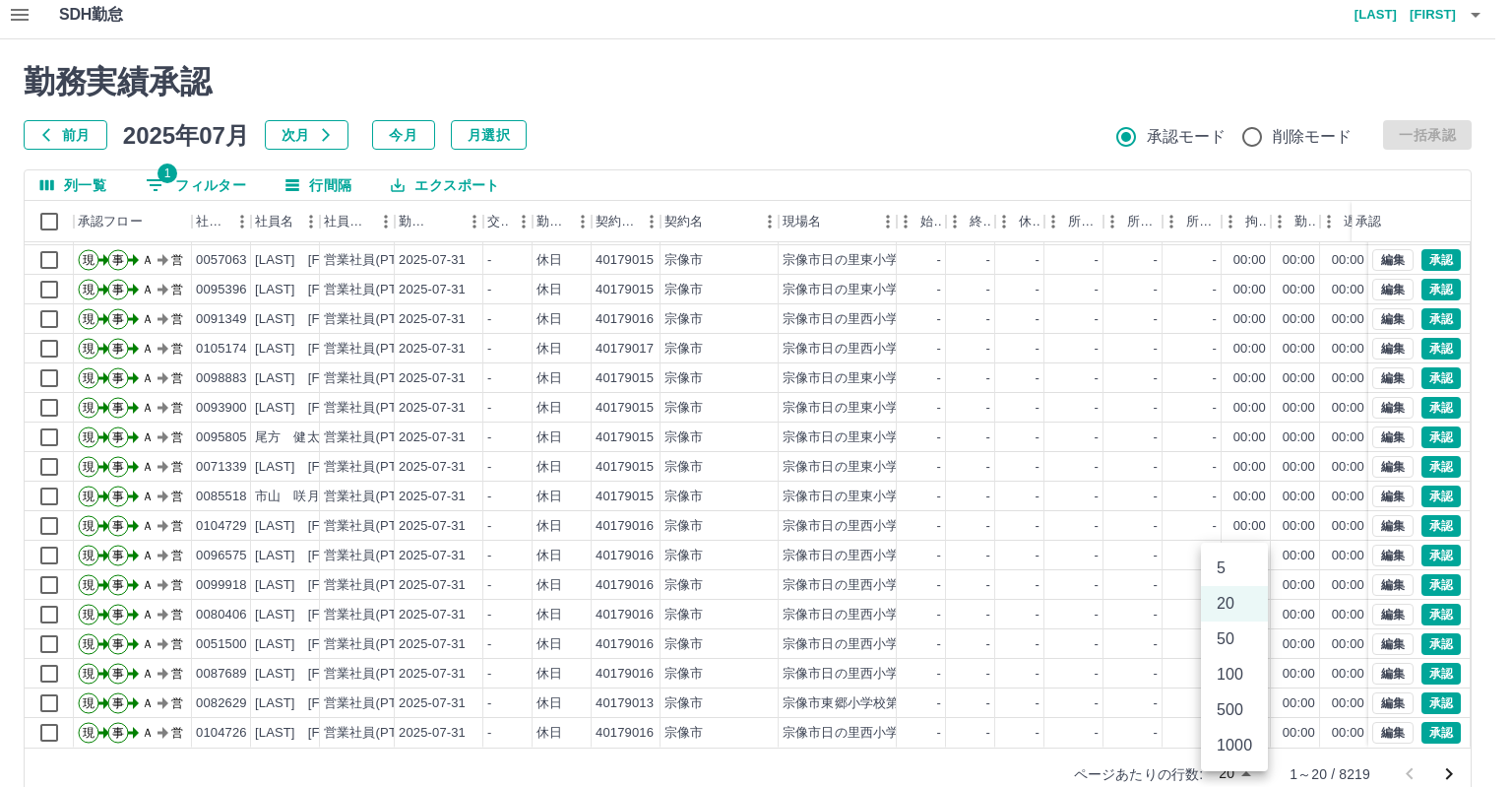 click on "100" at bounding box center [1234, 675] 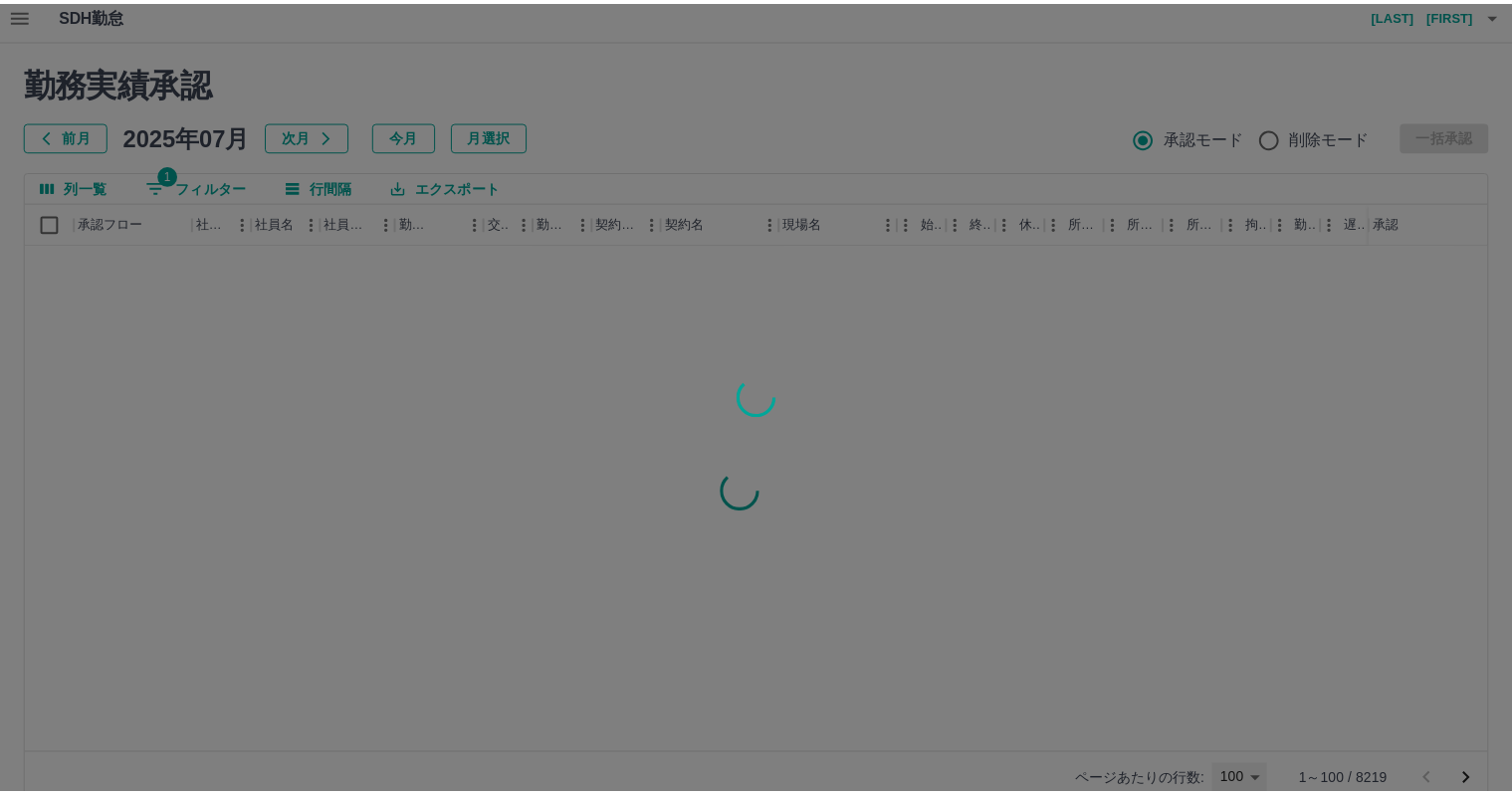 scroll, scrollTop: 0, scrollLeft: 0, axis: both 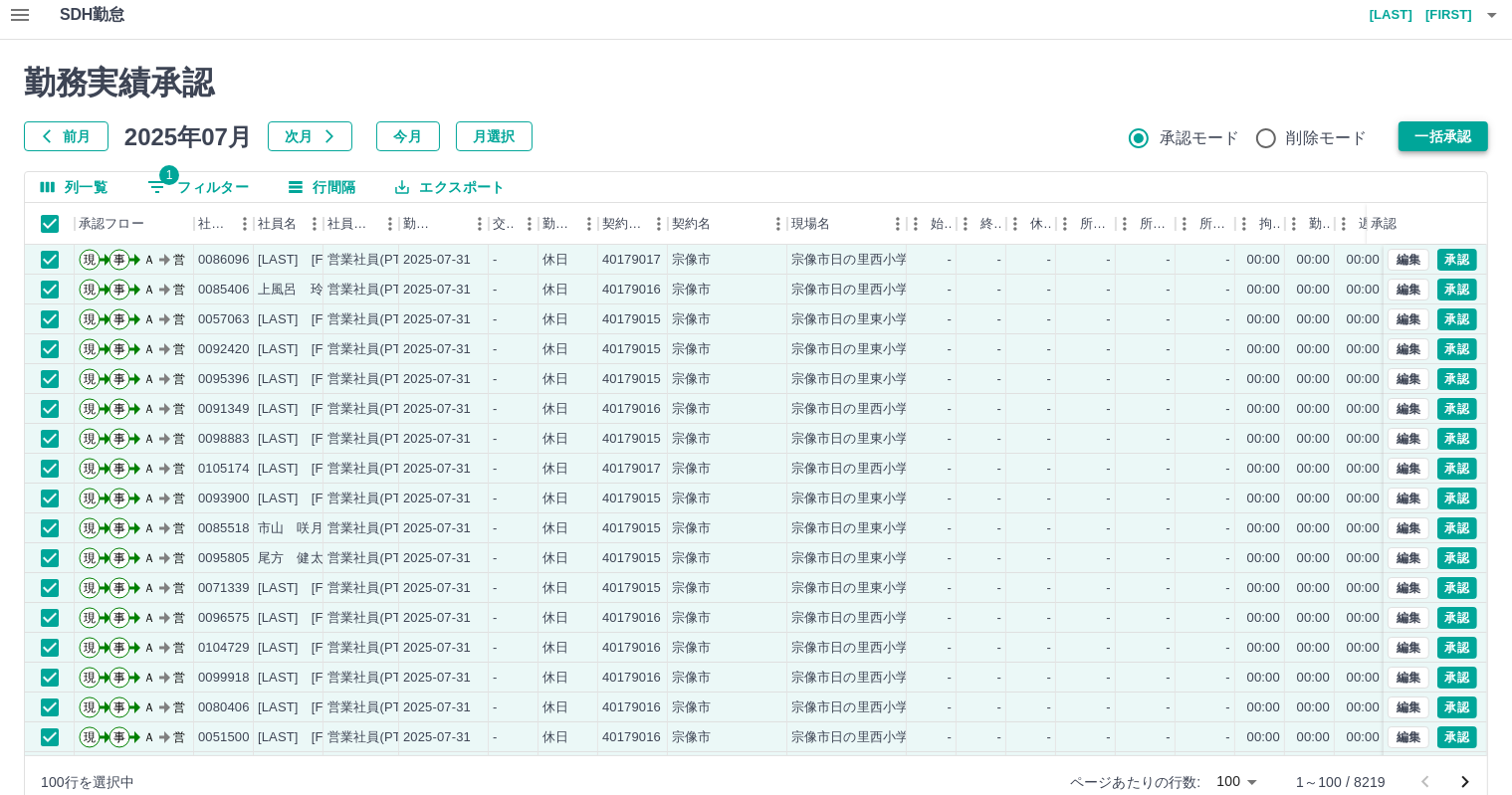 click on "一括承認" at bounding box center [1443, 136] 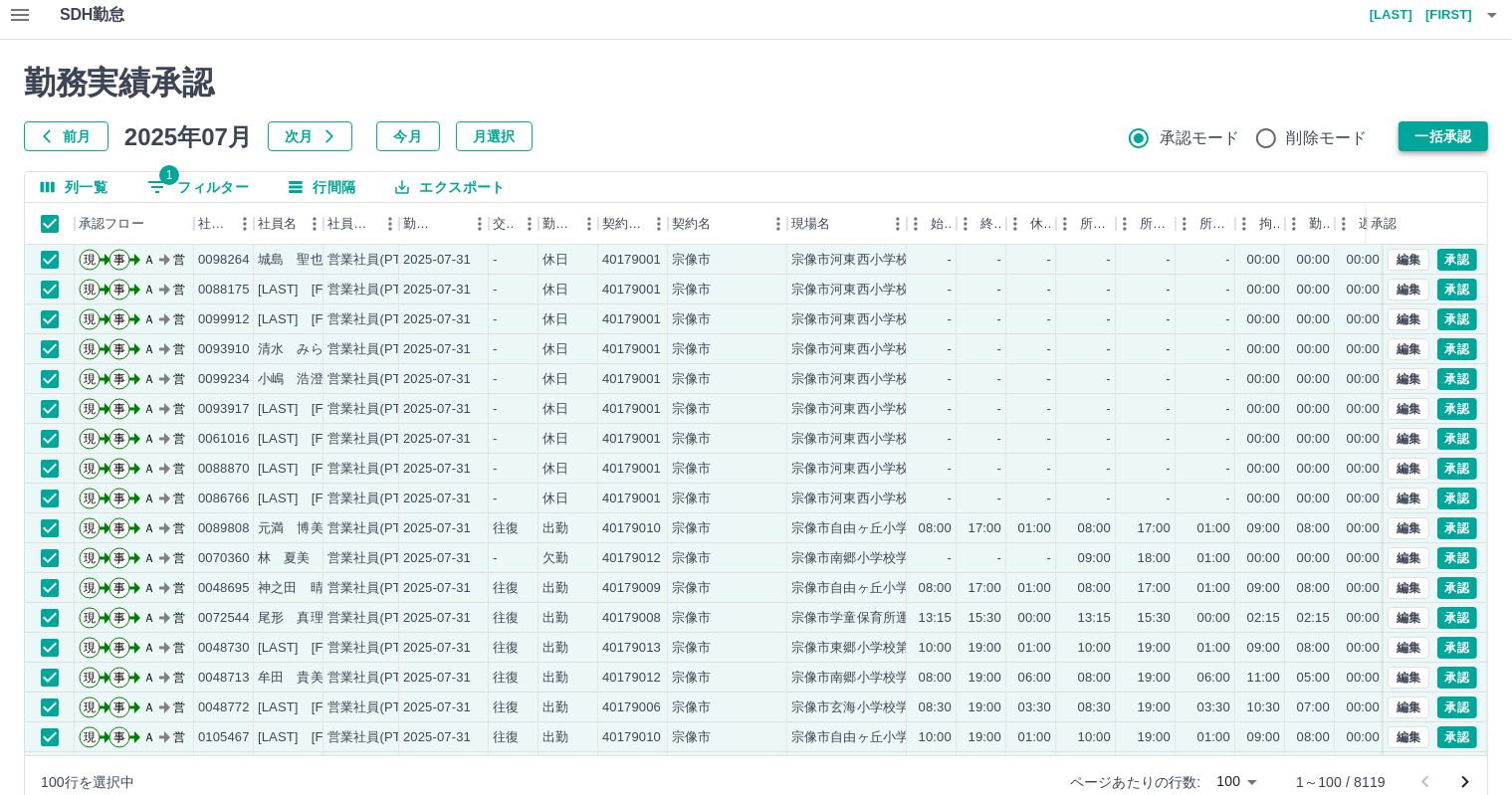 click on "一括承認" at bounding box center [1443, 136] 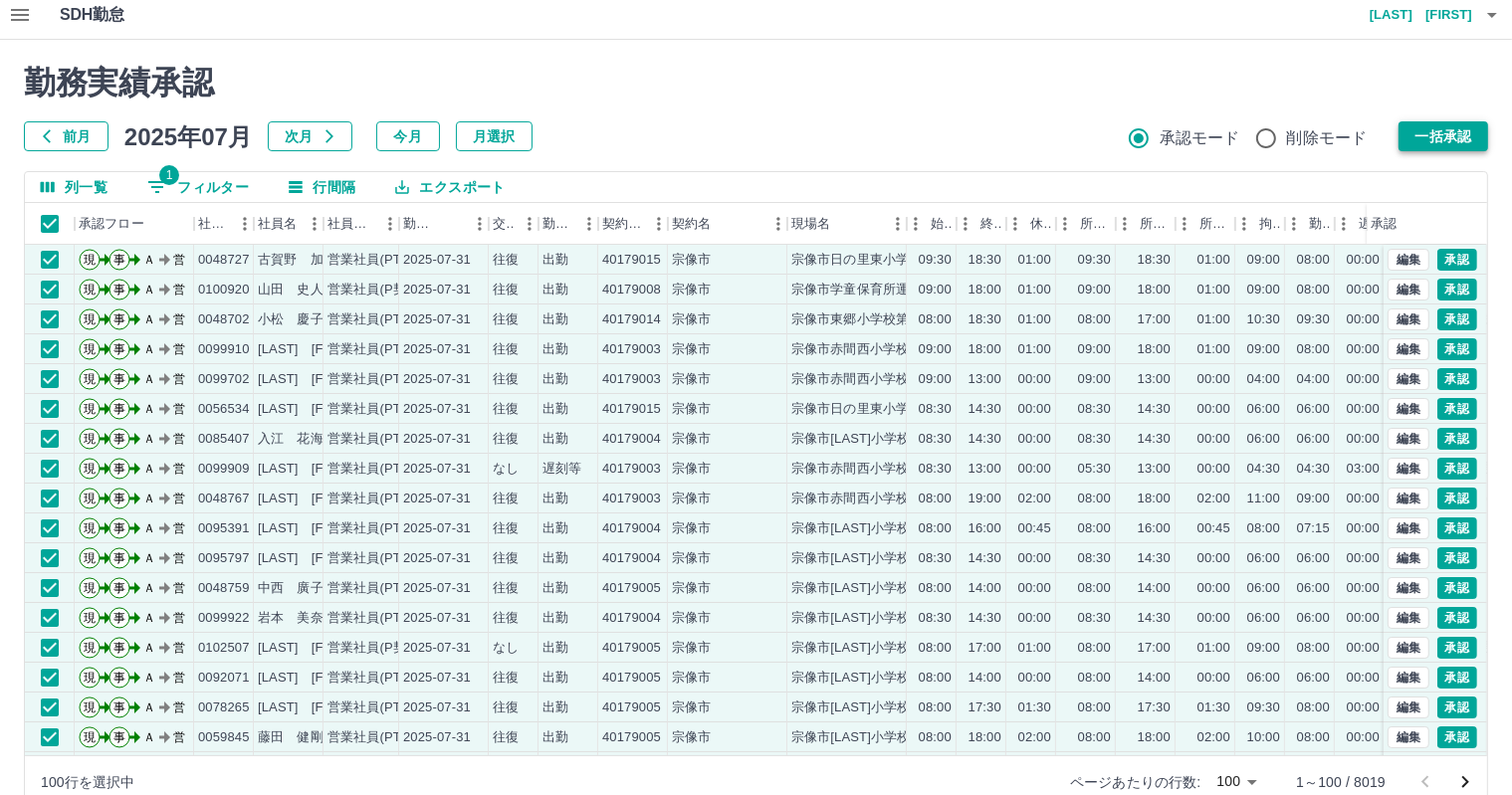 click on "一括承認" at bounding box center (1443, 136) 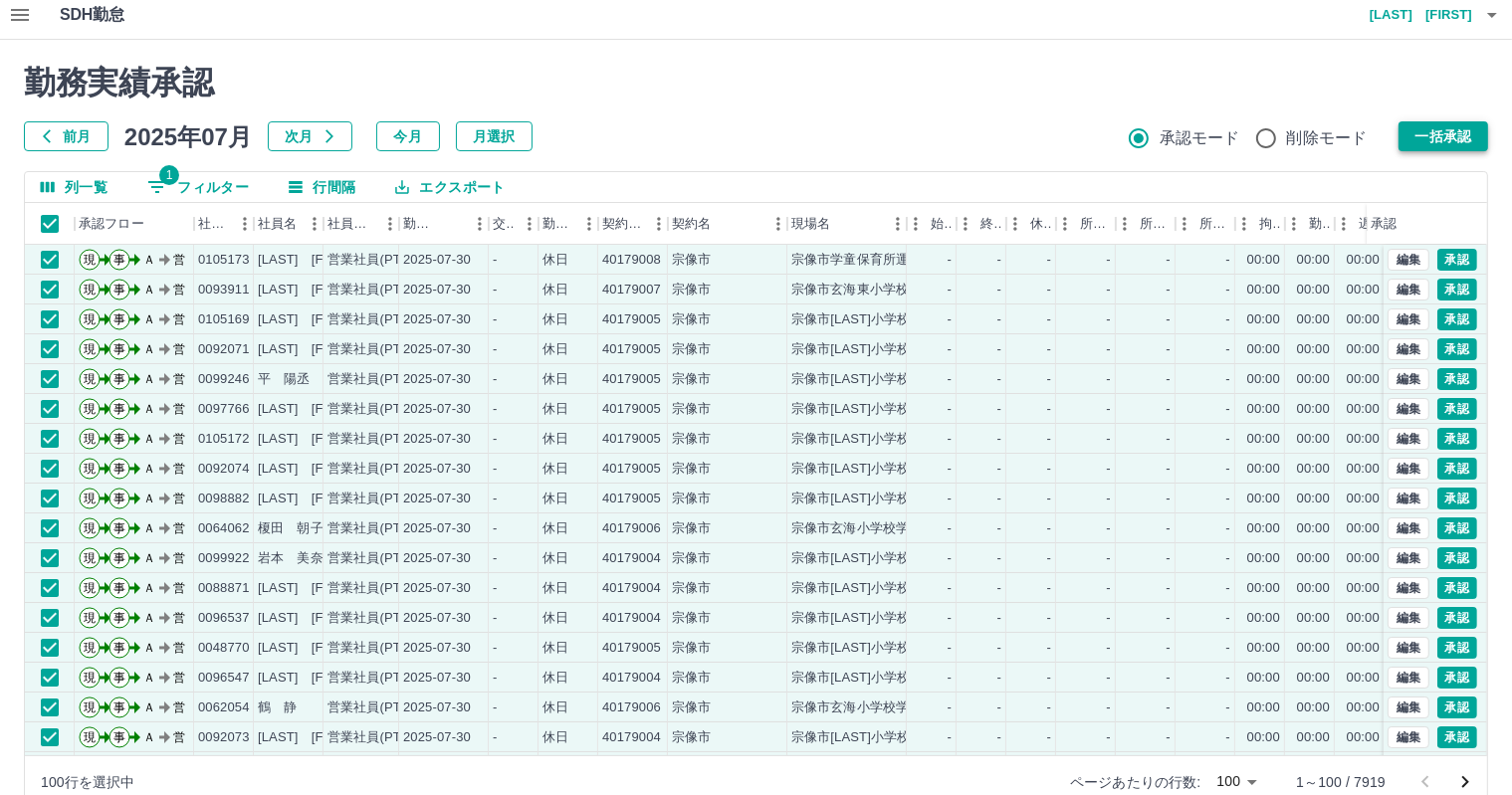 click on "一括承認" at bounding box center (1443, 136) 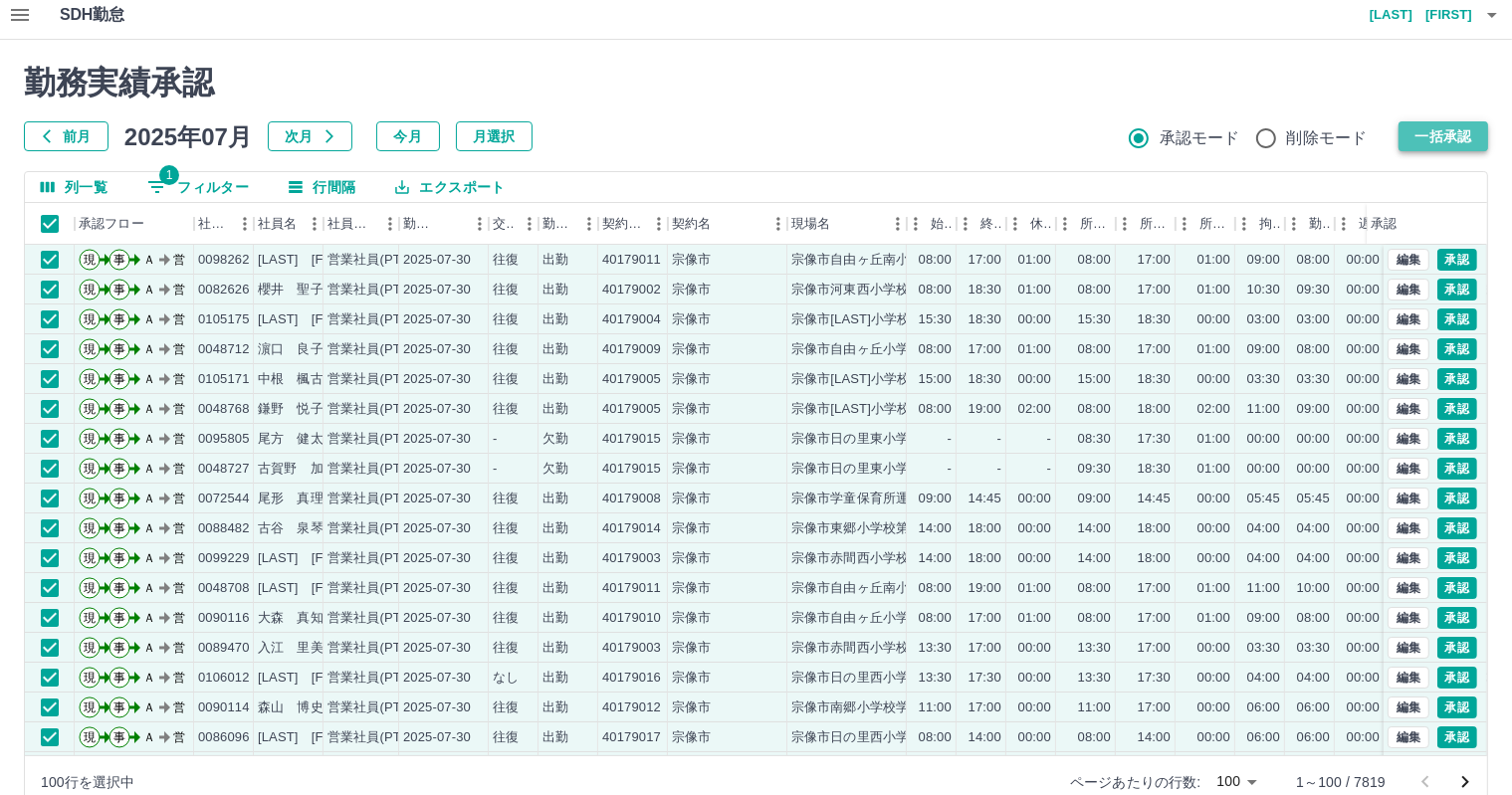 click on "一括承認" at bounding box center [1443, 136] 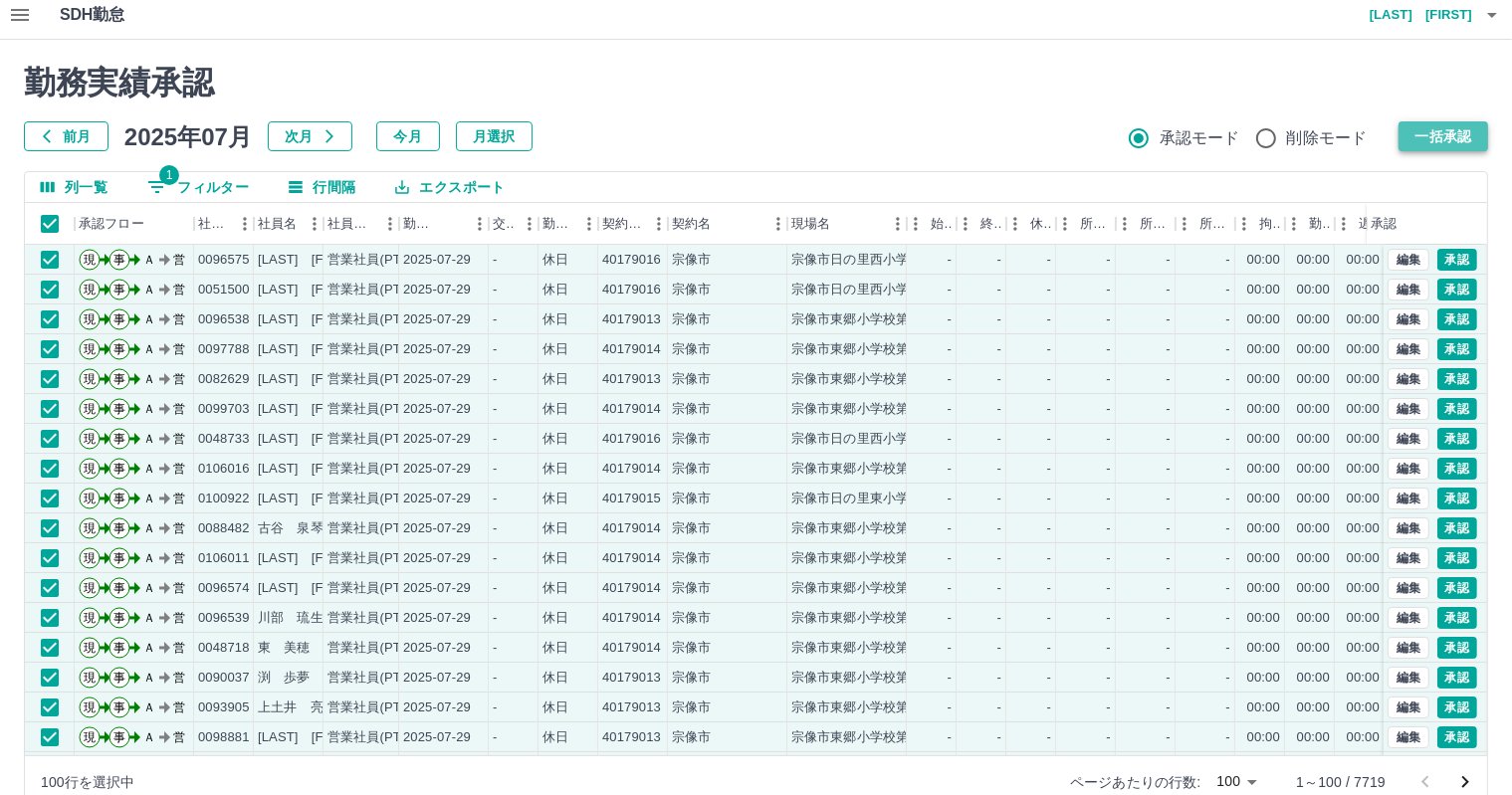 click on "一括承認" at bounding box center [1443, 136] 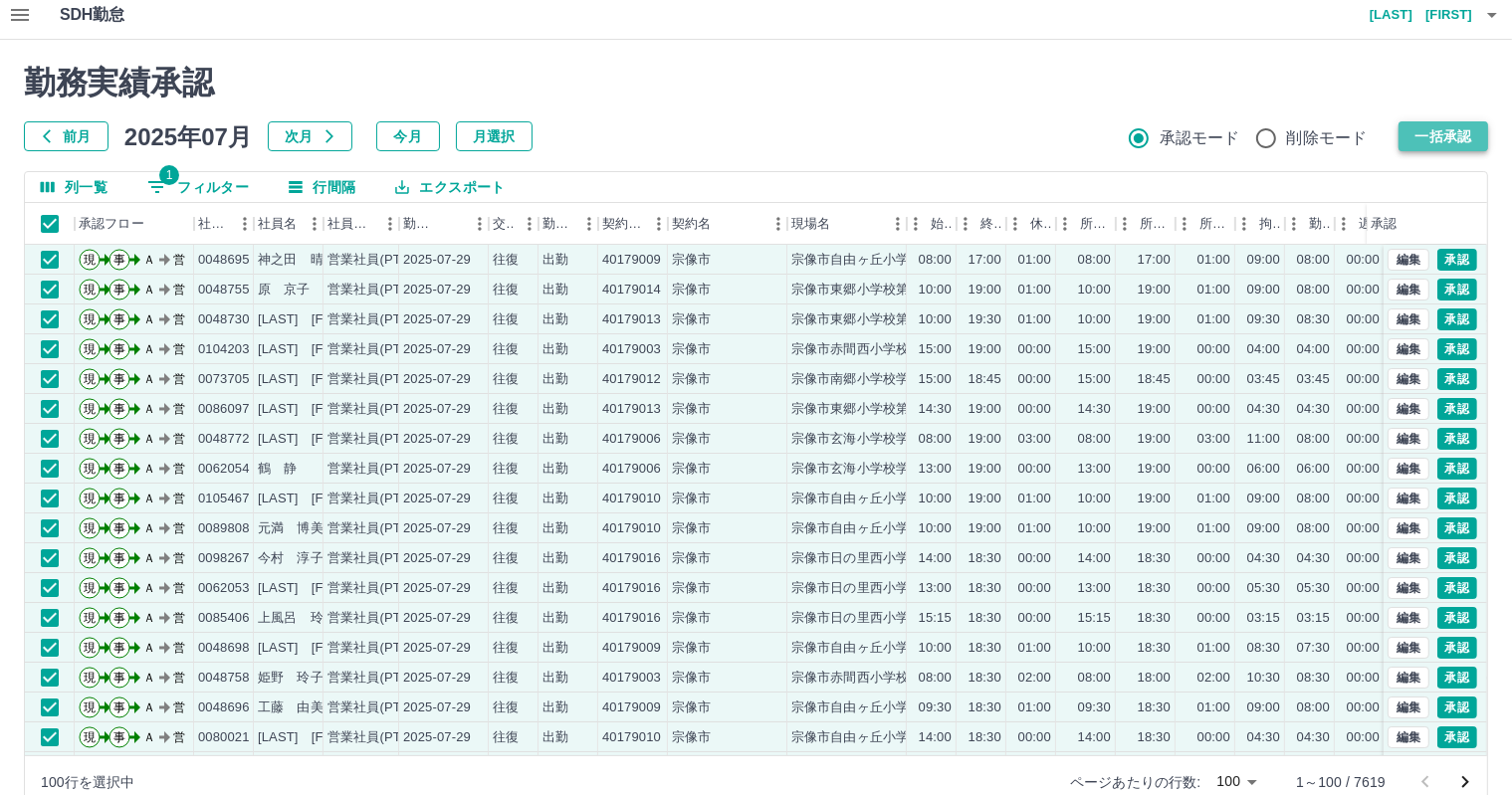 click on "一括承認" at bounding box center (1443, 136) 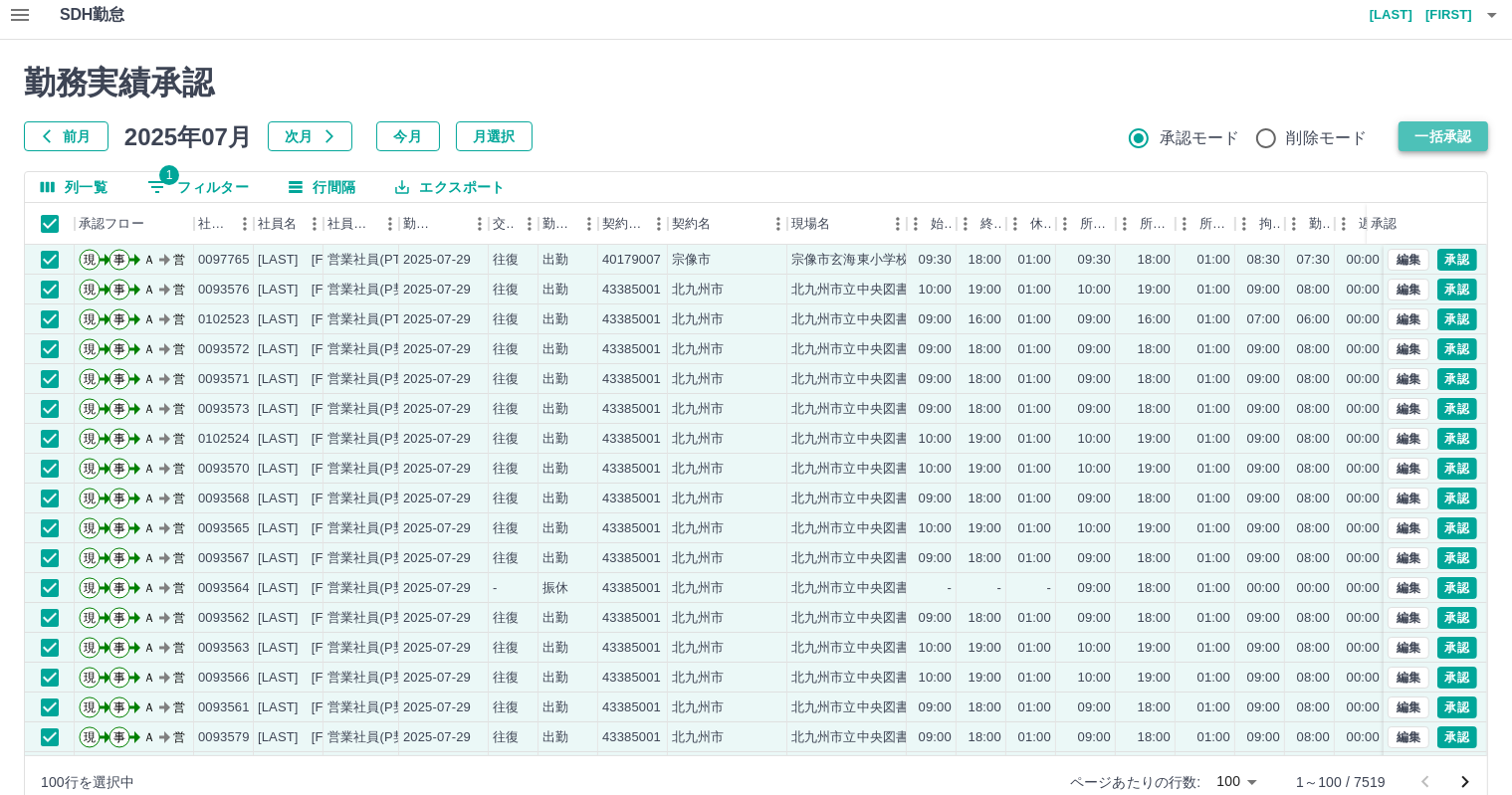 click on "一括承認" at bounding box center [1443, 136] 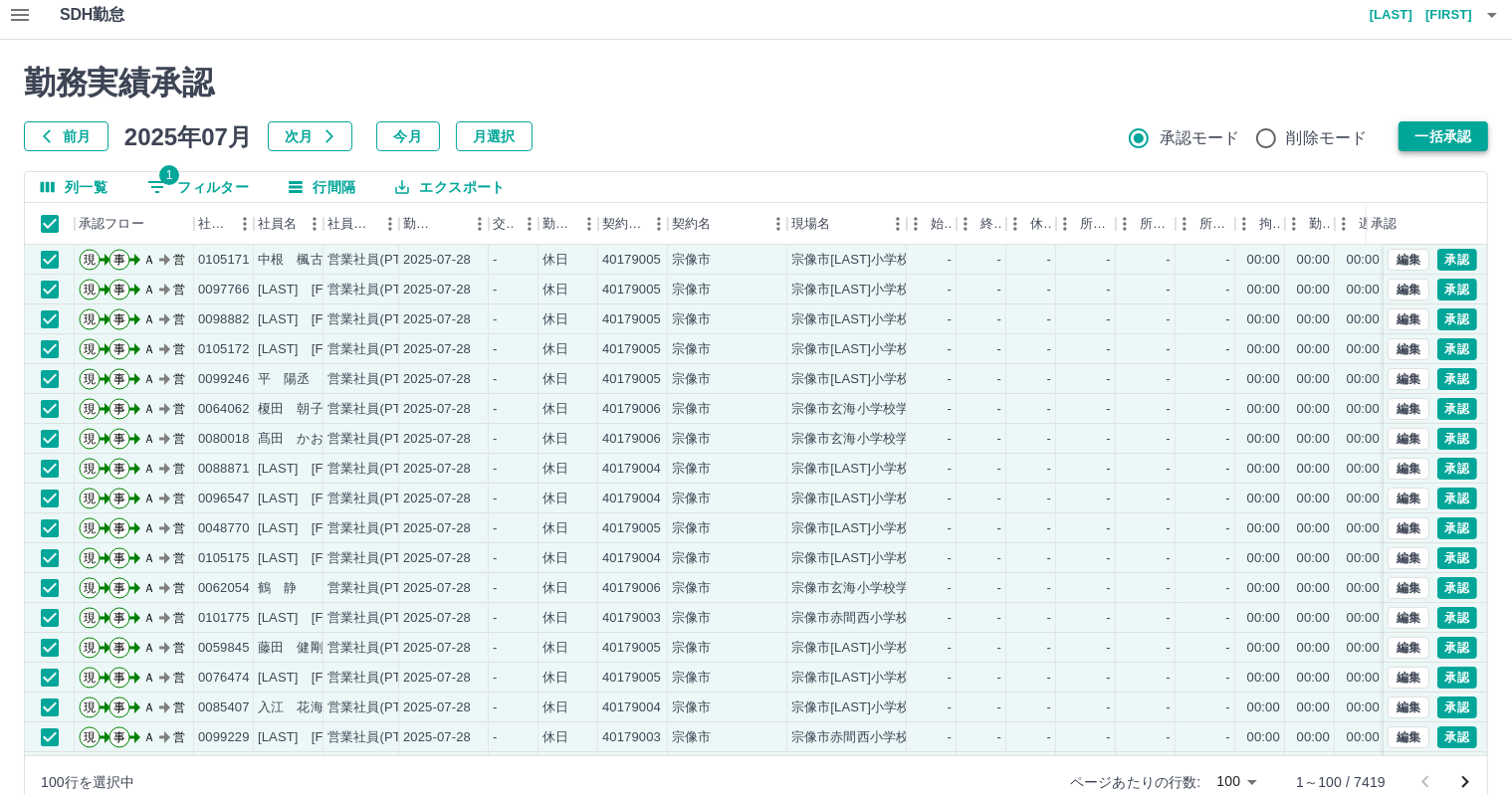 click on "一括承認" at bounding box center [1443, 136] 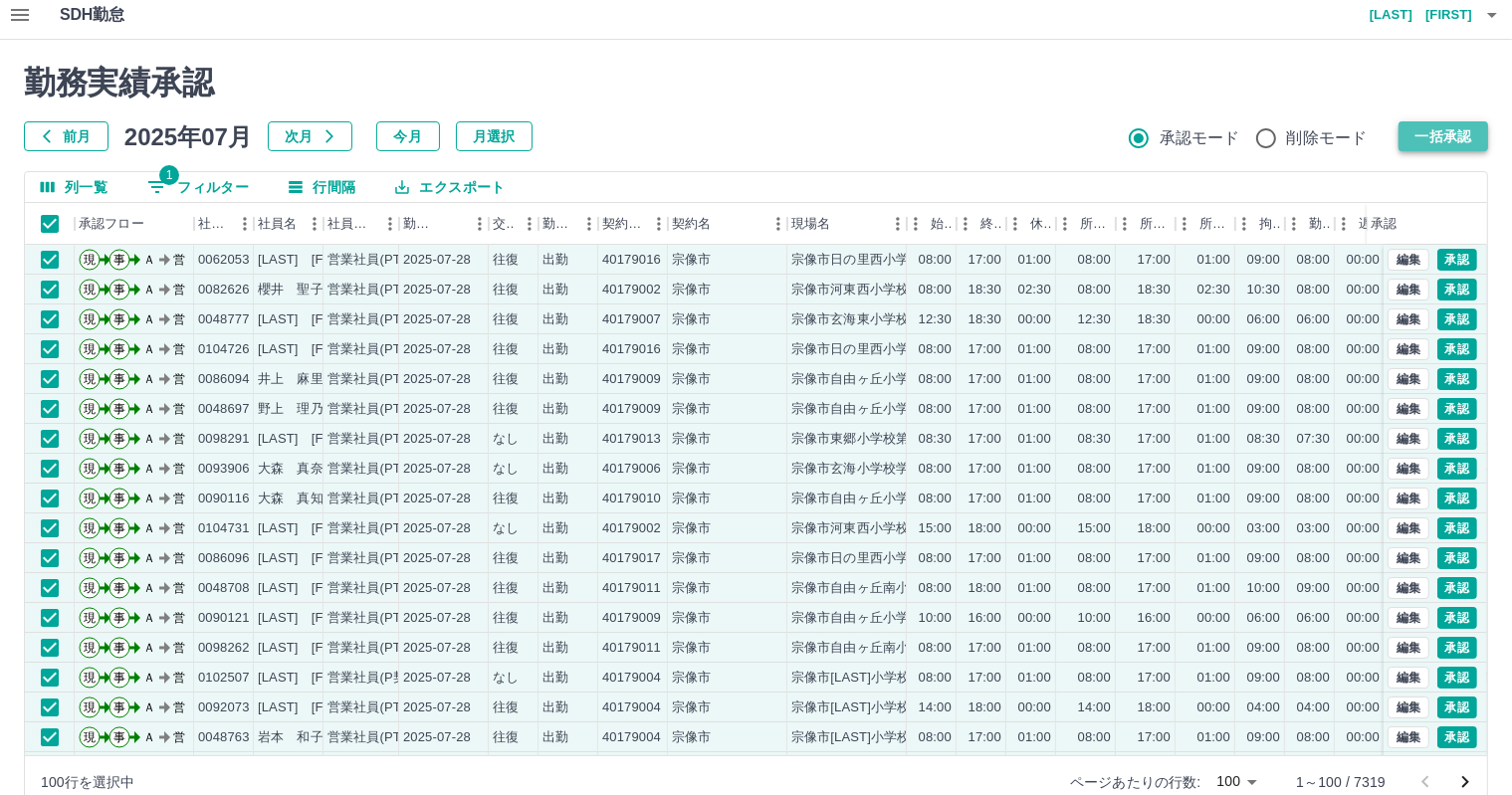 click on "一括承認" at bounding box center (1443, 136) 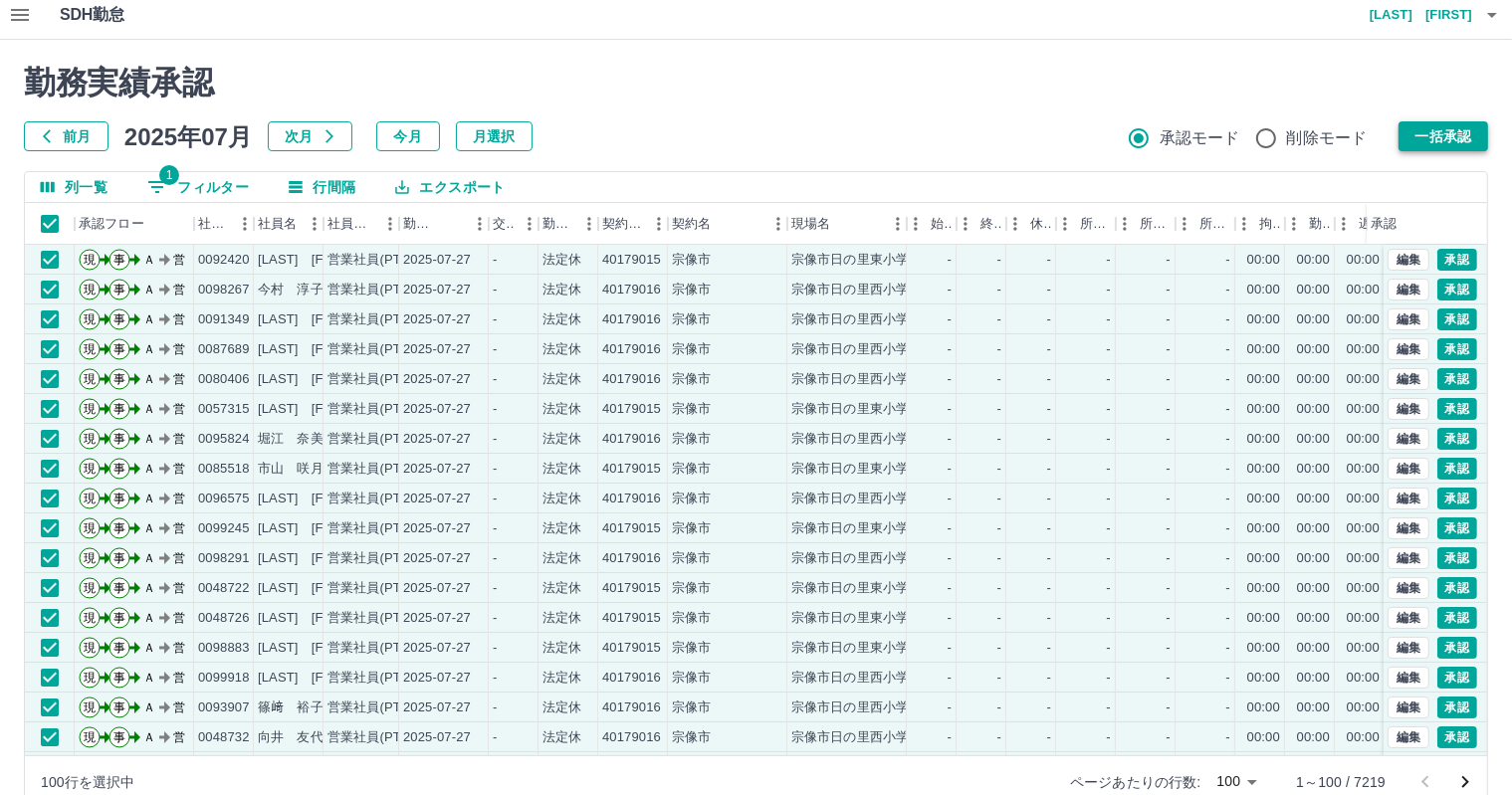 click on "一括承認" at bounding box center [1443, 136] 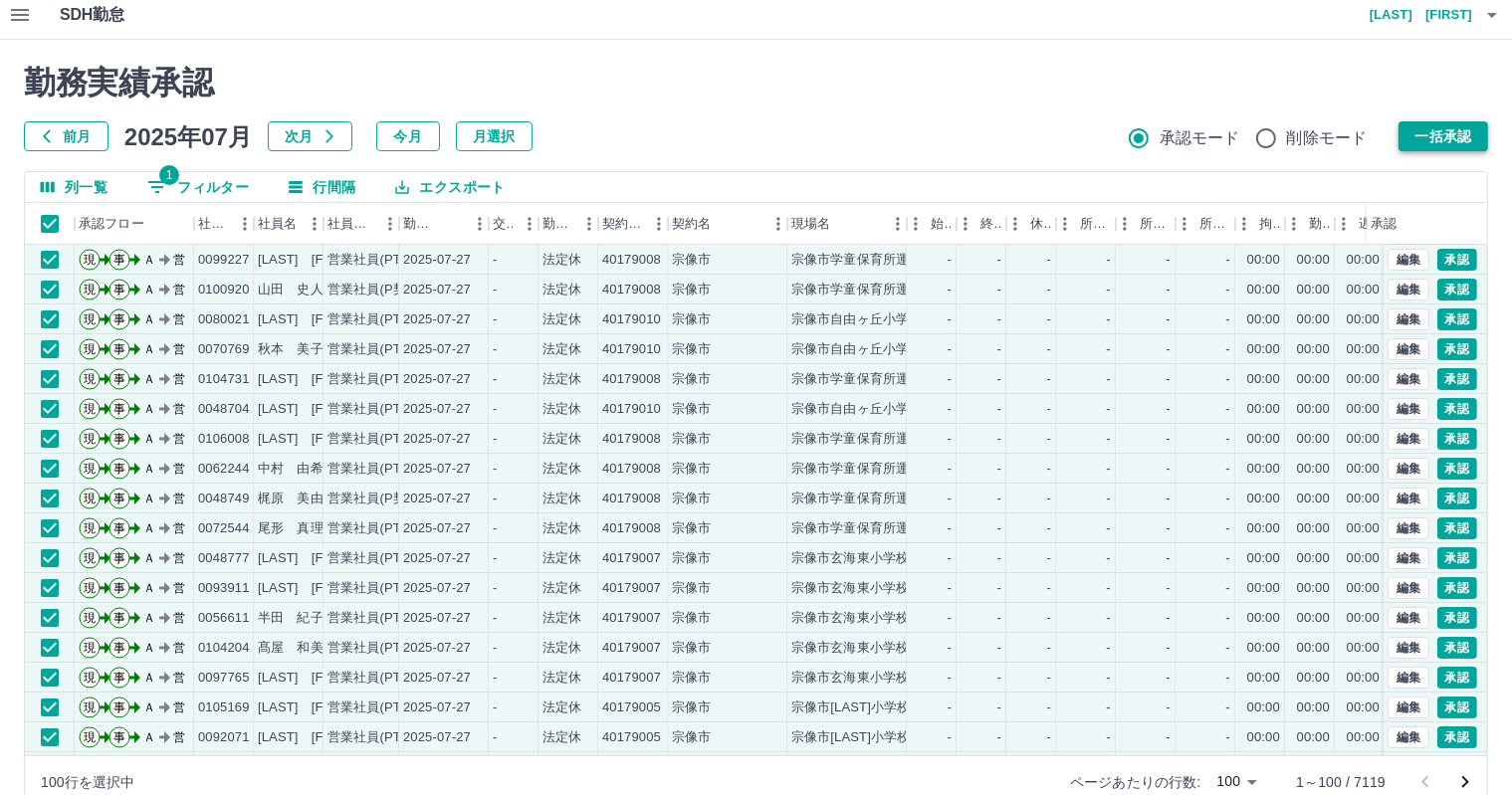 click on "一括承認" at bounding box center (1443, 136) 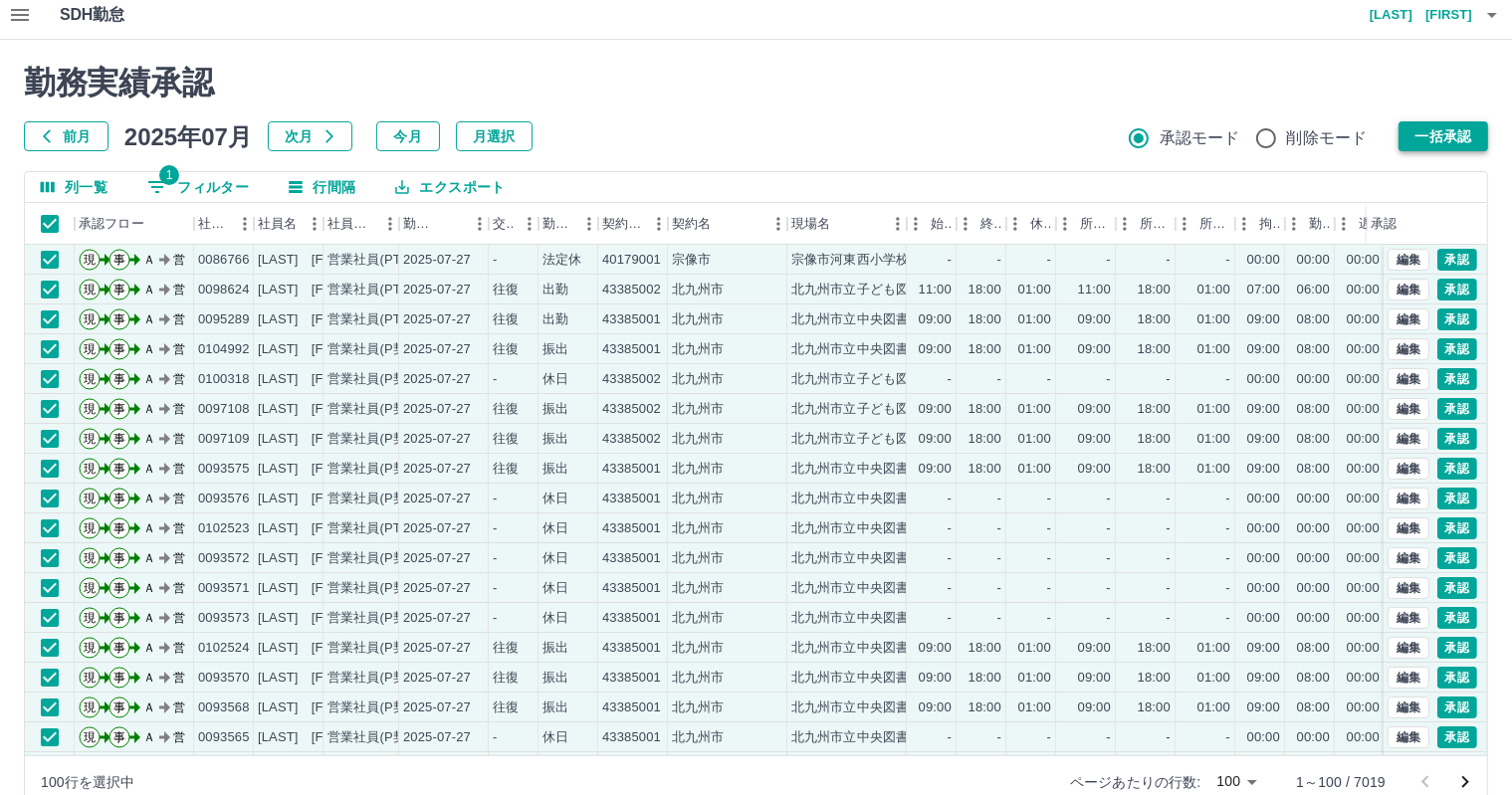 click on "一括承認" at bounding box center (1443, 136) 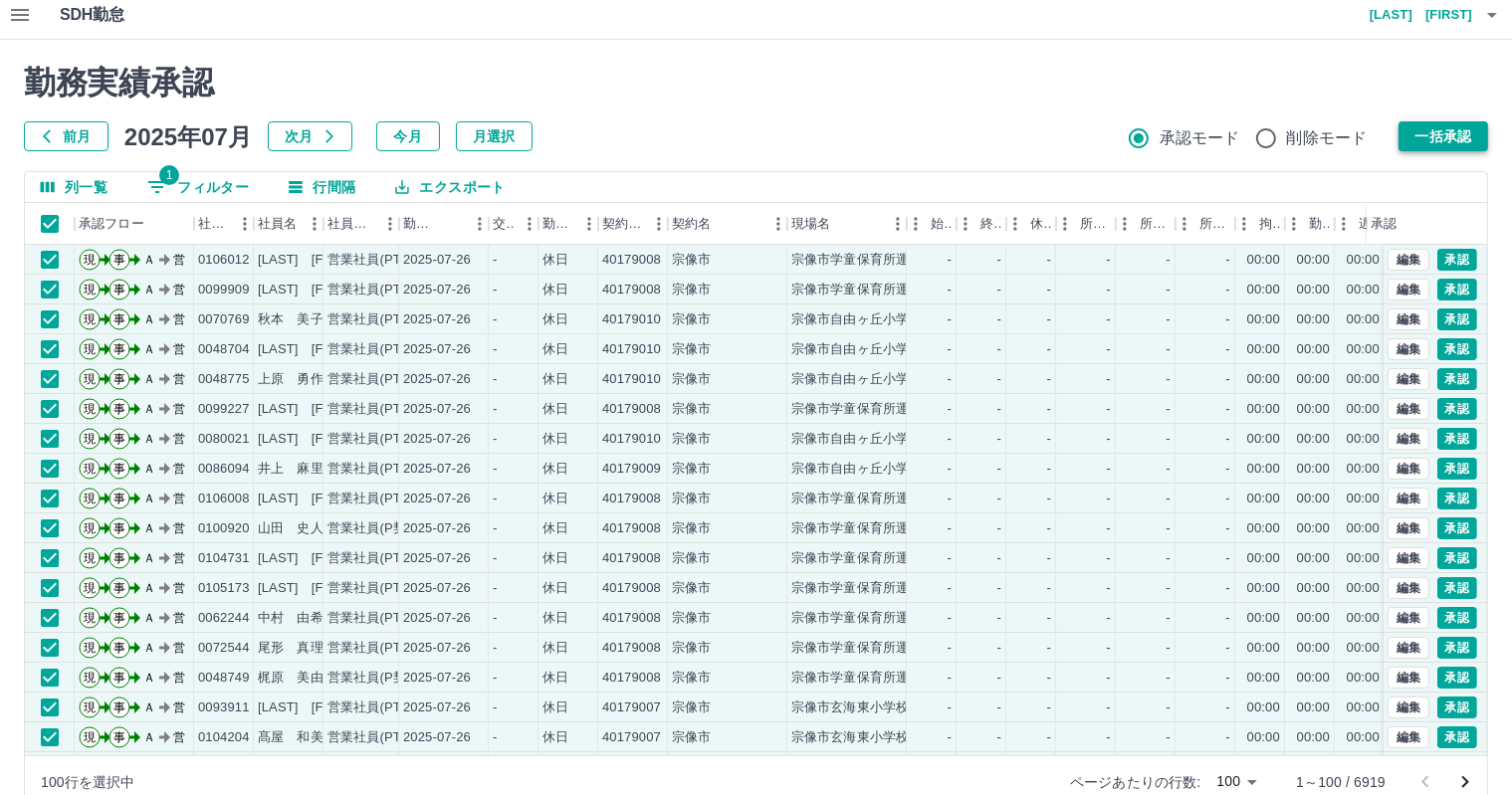 click on "一括承認" at bounding box center (1443, 136) 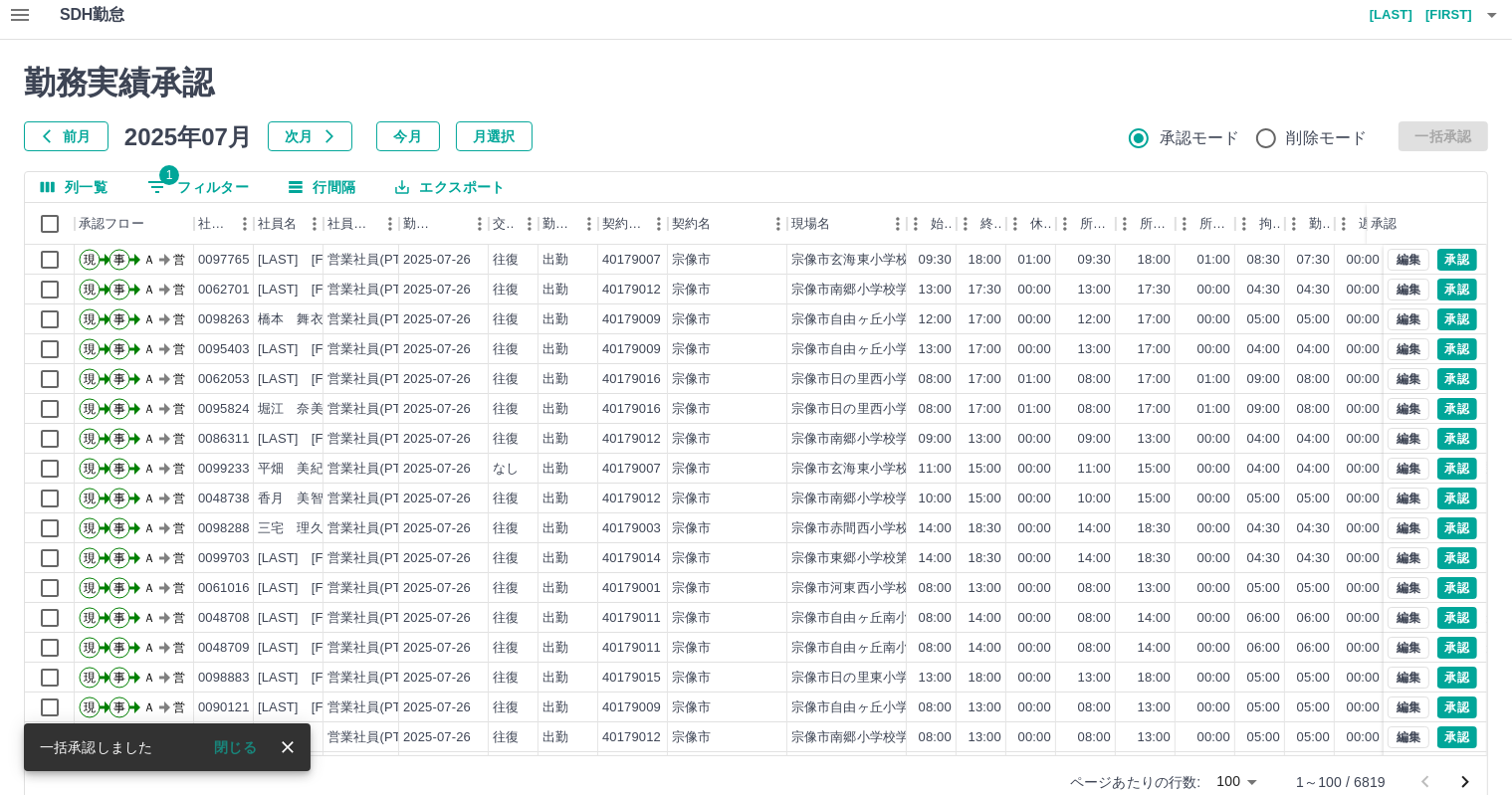 click on "SDH勤怠 兼重　優太 勤務実績承認 前月 2025年07月 次月 今月 月選択 承認モード 削除モード 一括承認 列一覧 1 フィルター 行間隔 エクスポート 承認フロー 社員番号 社員名 社員区分 勤務日 交通費 勤務区分 契約コード 契約名 現場名 始業 終業 休憩 所定開始 所定終業 所定休憩 拘束 勤務 遅刻等 コメント ステータス 承認 現 事 Ａ 営 0097765 山本　幸道 営業社員(PT契約) 2025-07-26 往復 出勤 40179007 [CITY] [CITY]玄海東小学校学童保育所 09:30 18:00 01:00 09:30 18:00 01:00 08:30 07:30 00:00 児童降所の為 AM承認待 現 事 Ａ 営 0062701 山田　美保 営業社員(PT契約) 2025-07-26 往復 出勤 40179012 [CITY] [CITY]南郷小学校学童保育所 13:00 17:30 00:00 13:00 17:30 00:00 04:30 04:30 00:00 児童減の為 AM承認待 現 事 Ａ 営 0098263 橋本　舞衣 営業社員(PT契約) 2025-07-26 往復 出勤 40179009 [CITY] 12:00 17:00 00:00 現" at bounding box center [756, 411] 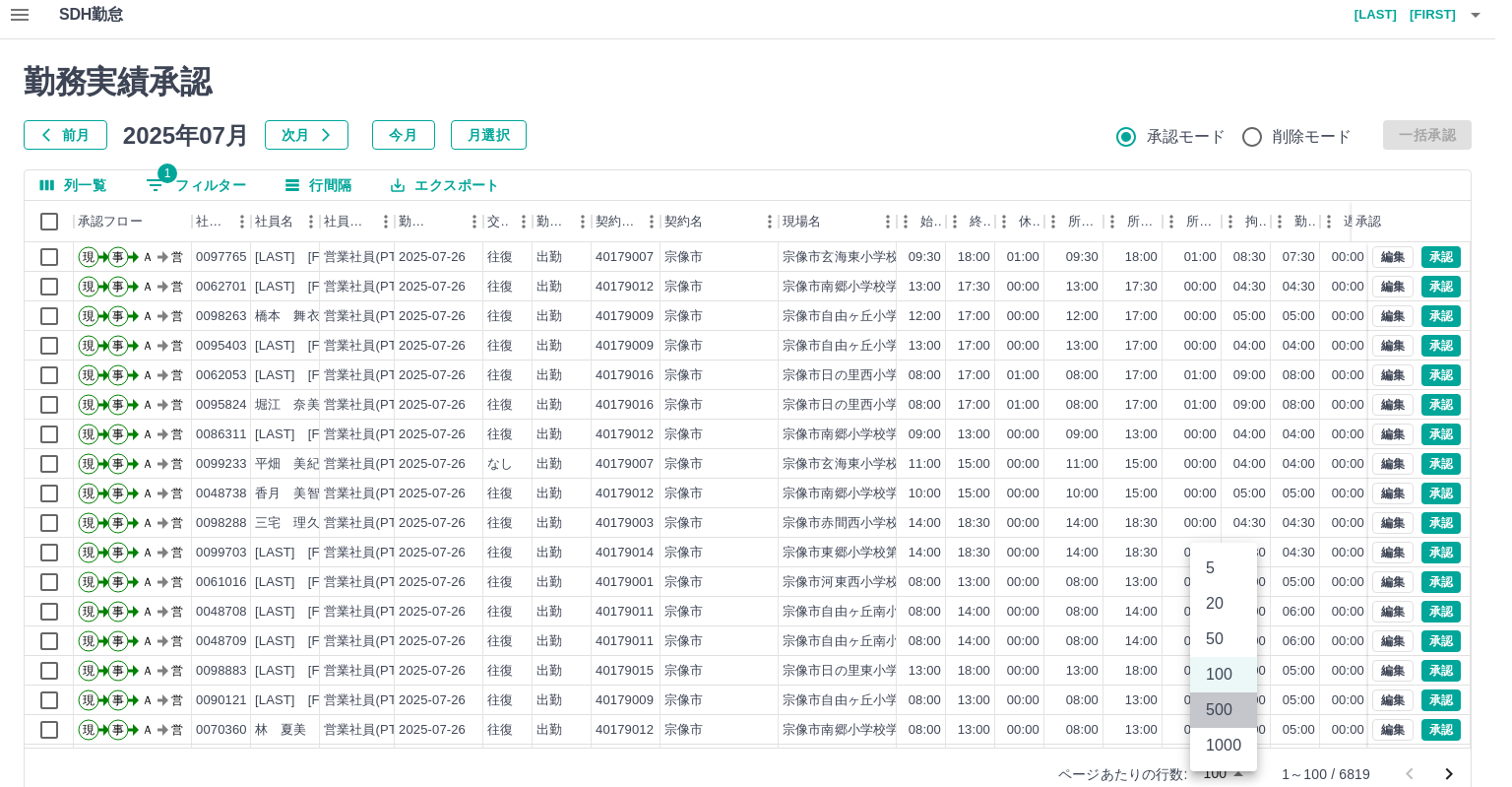 click on "500" at bounding box center [1224, 710] 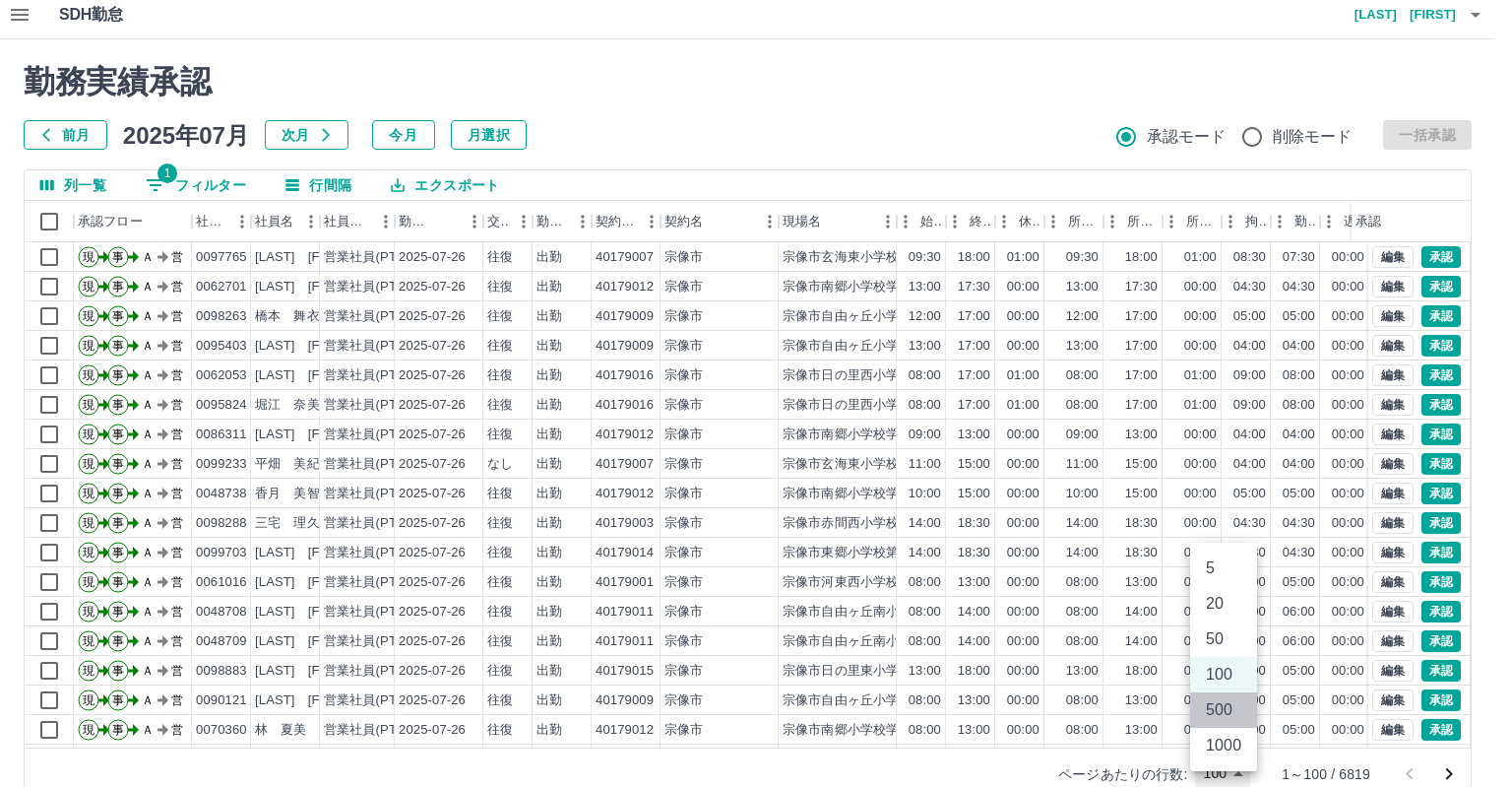 type on "***" 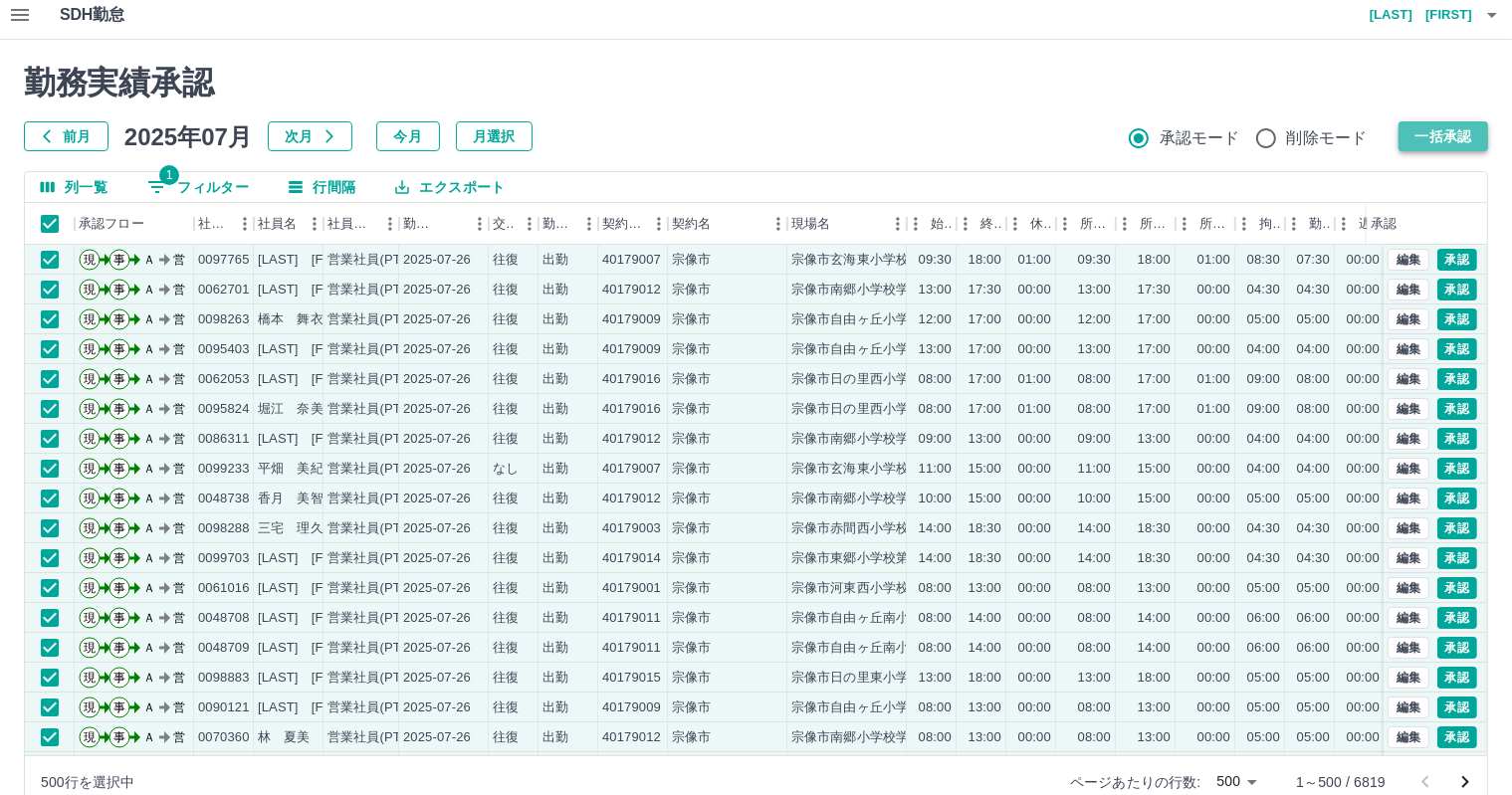 click on "一括承認" at bounding box center (1443, 136) 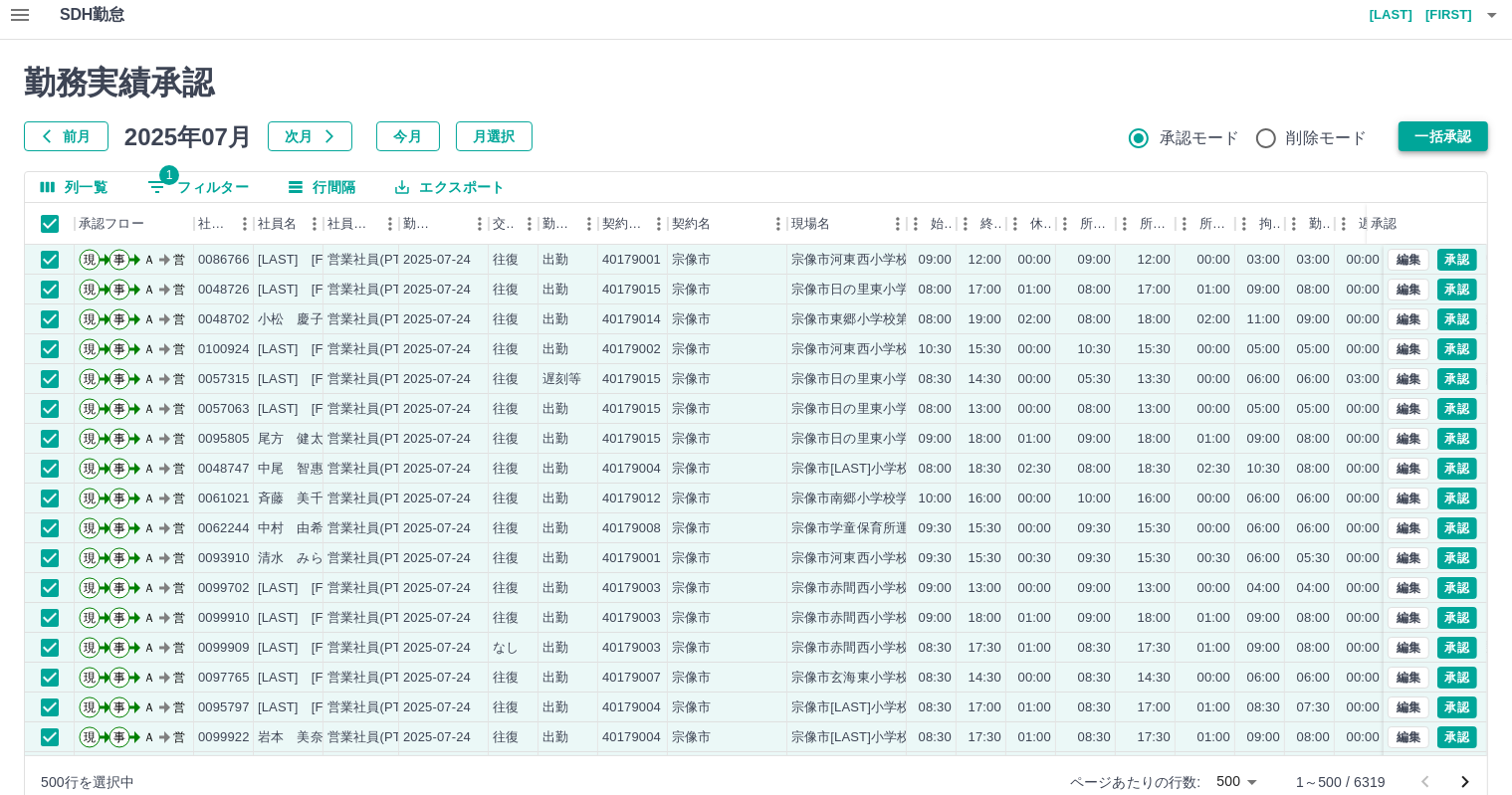 click on "一括承認" at bounding box center (1443, 136) 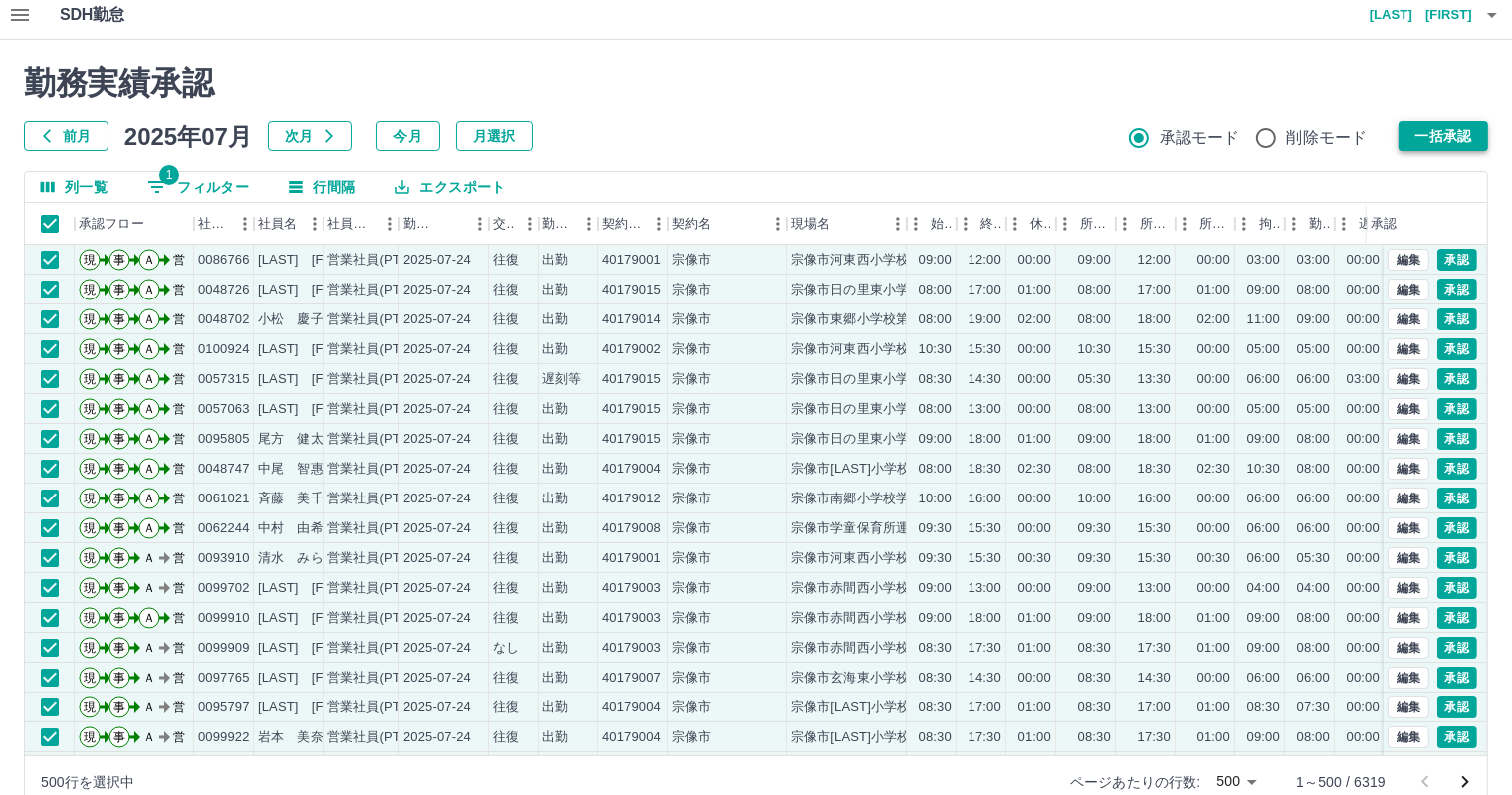 click on "一括承認" at bounding box center [1443, 136] 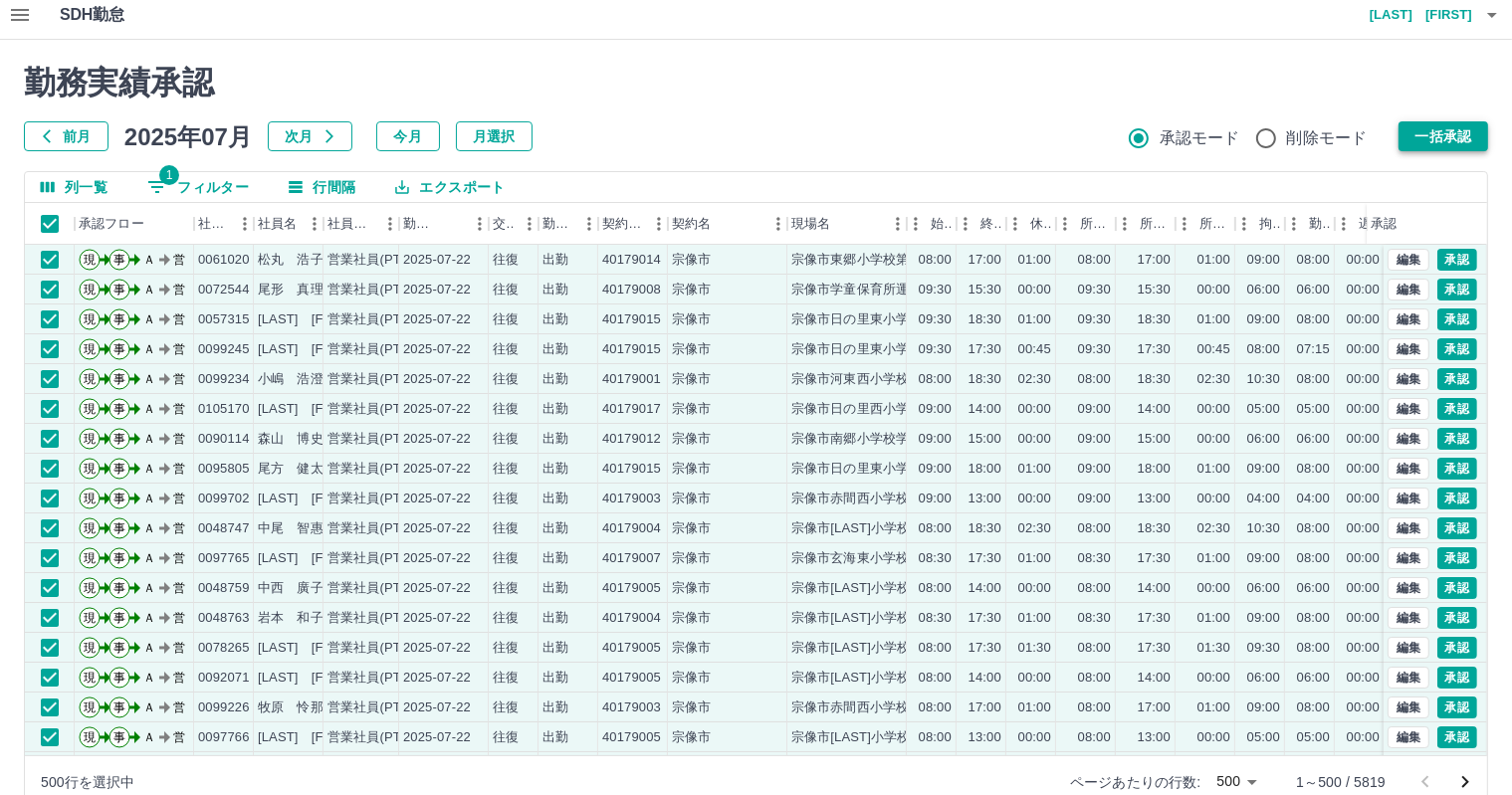 click on "一括承認" at bounding box center (1443, 136) 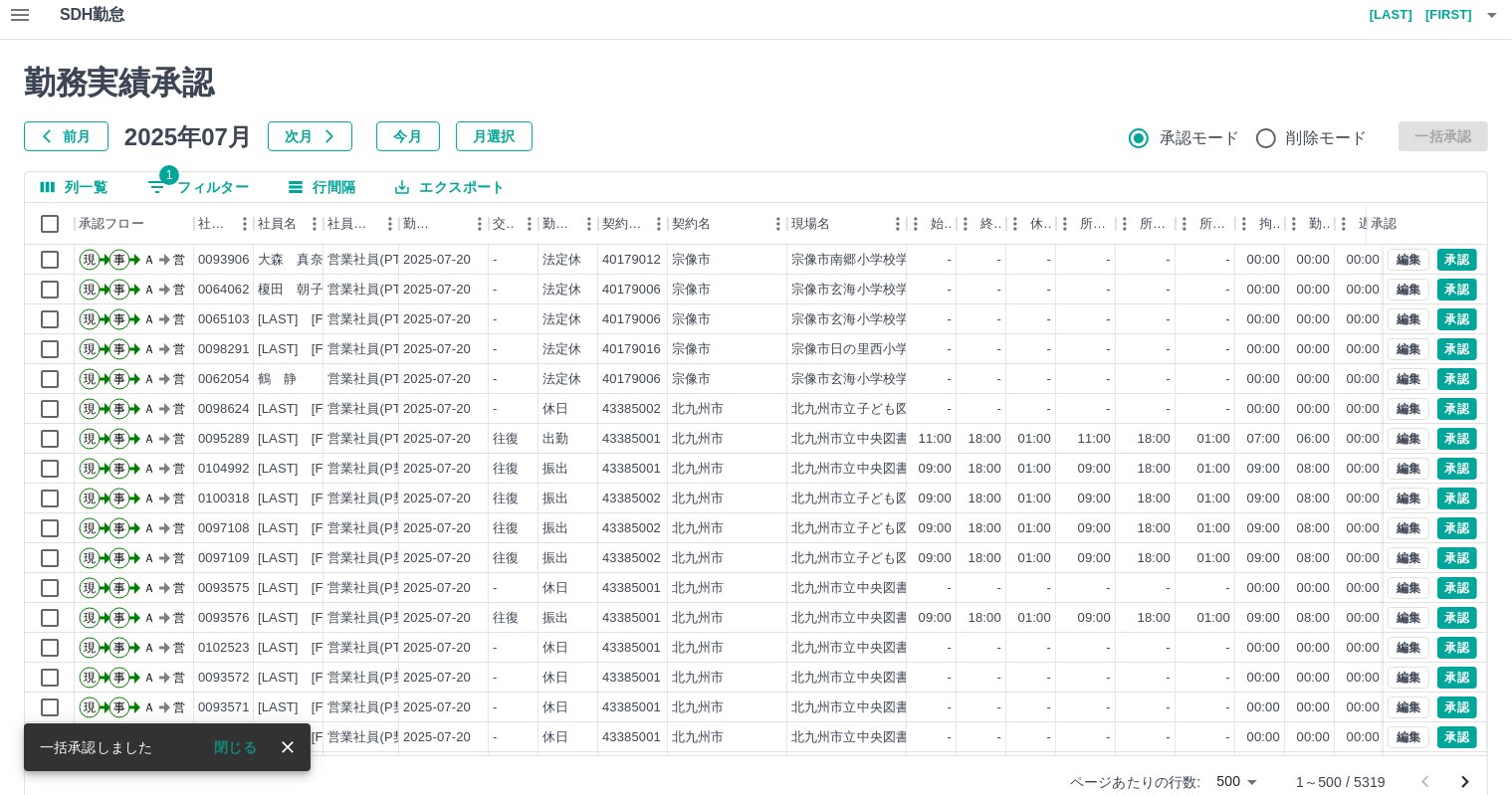click at bounding box center (756, 397) 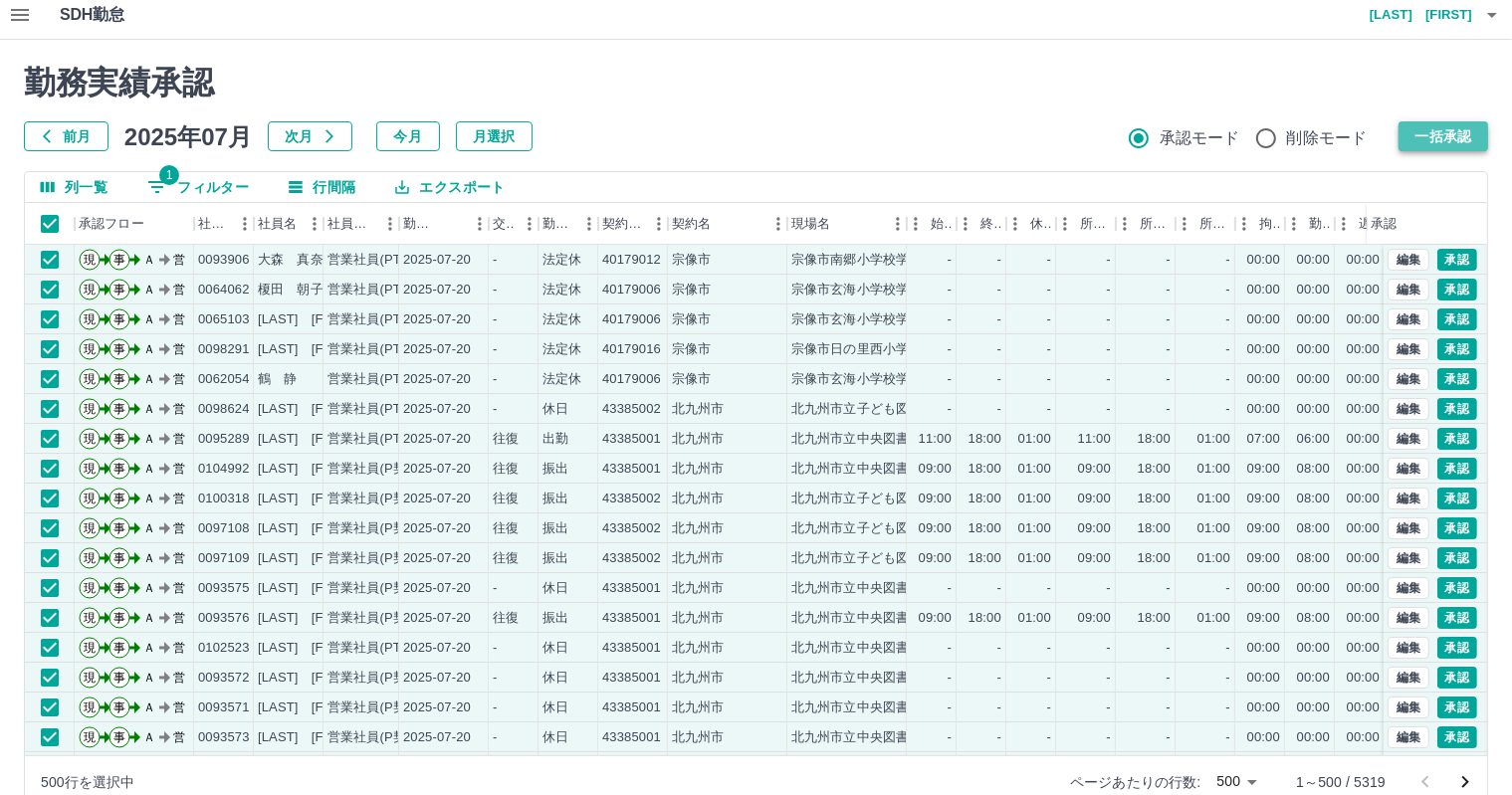 click on "一括承認" at bounding box center [1443, 136] 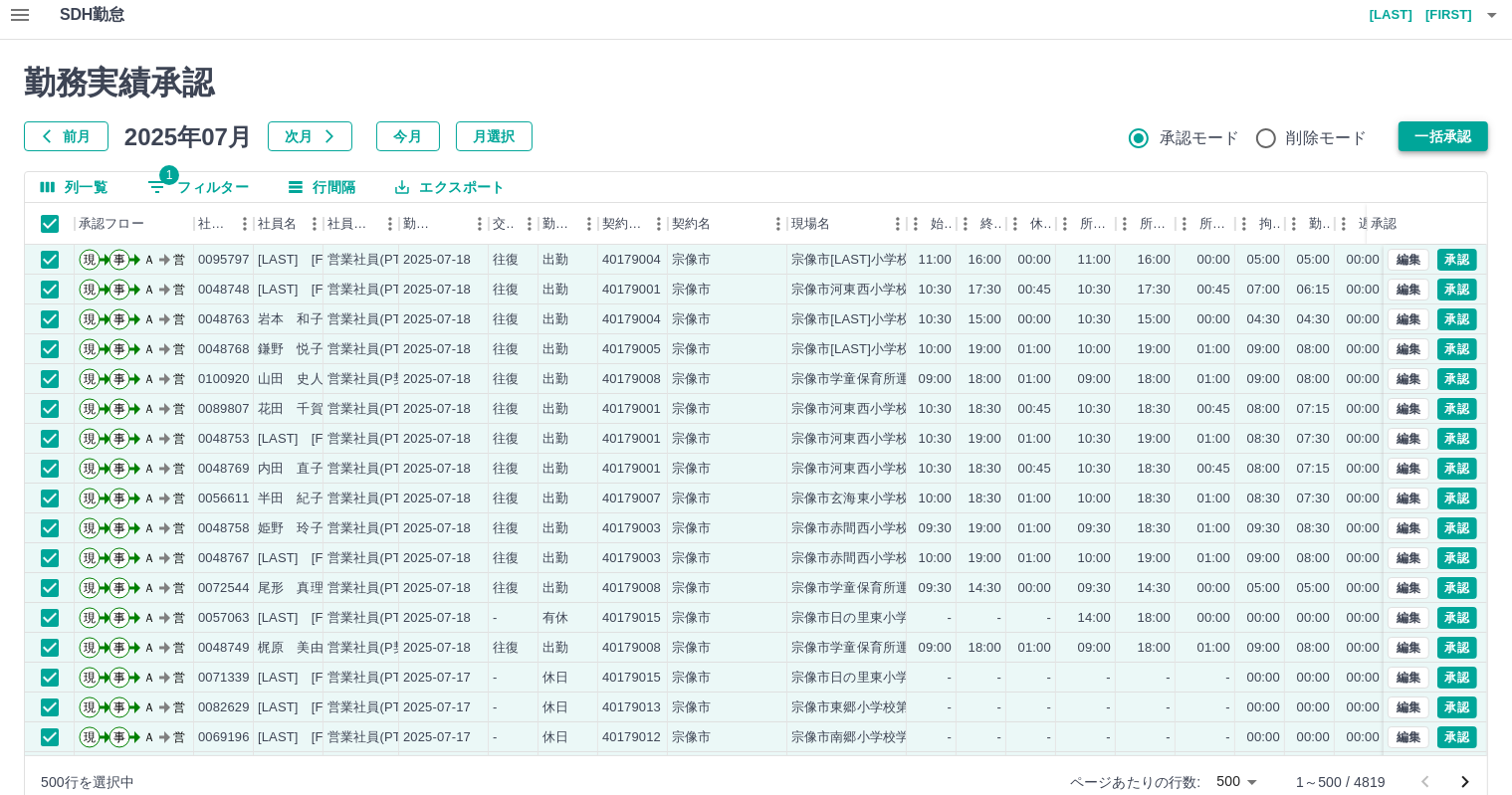 click on "一括承認" at bounding box center (1443, 136) 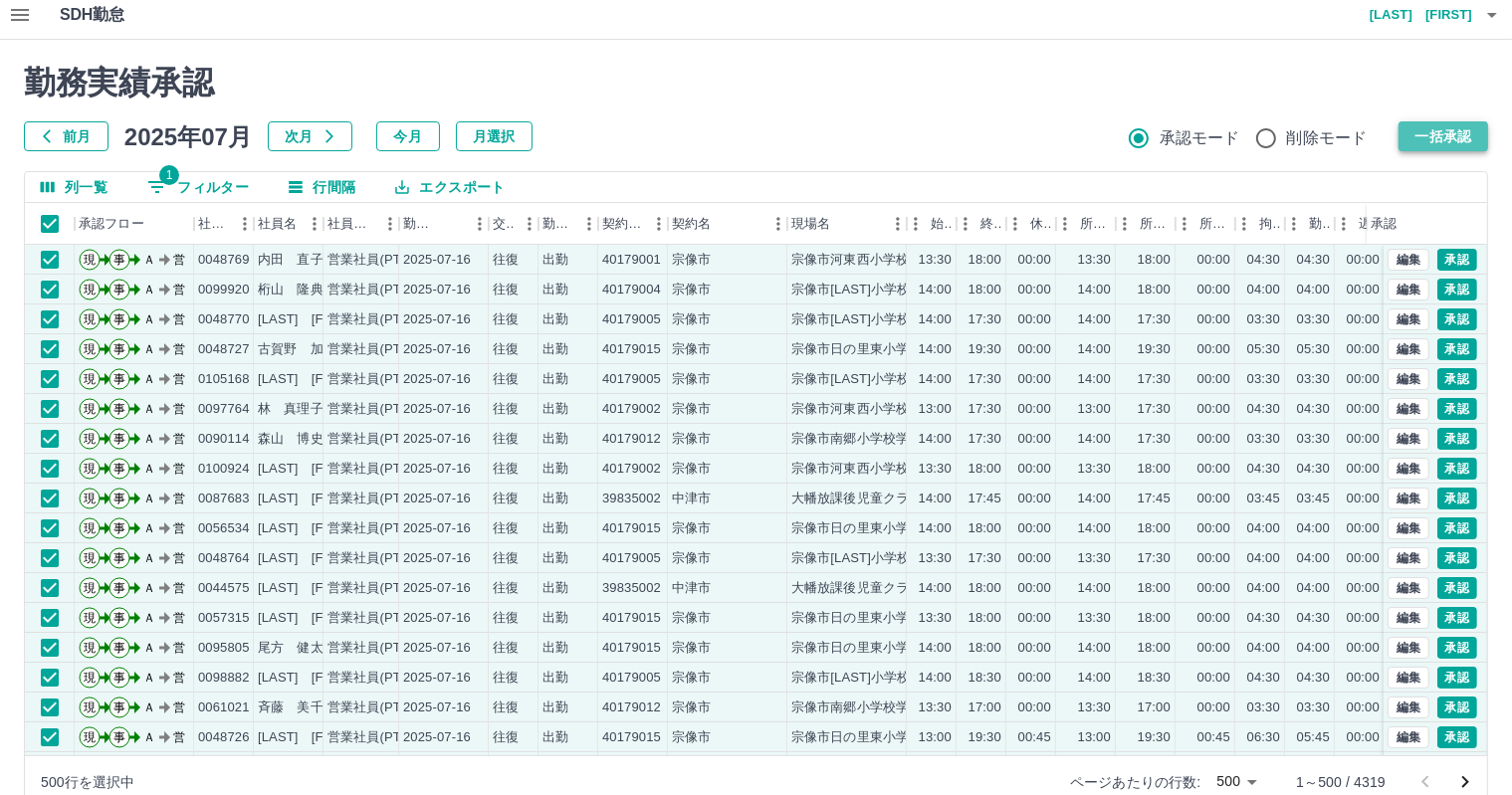 click on "一括承認" at bounding box center [1443, 136] 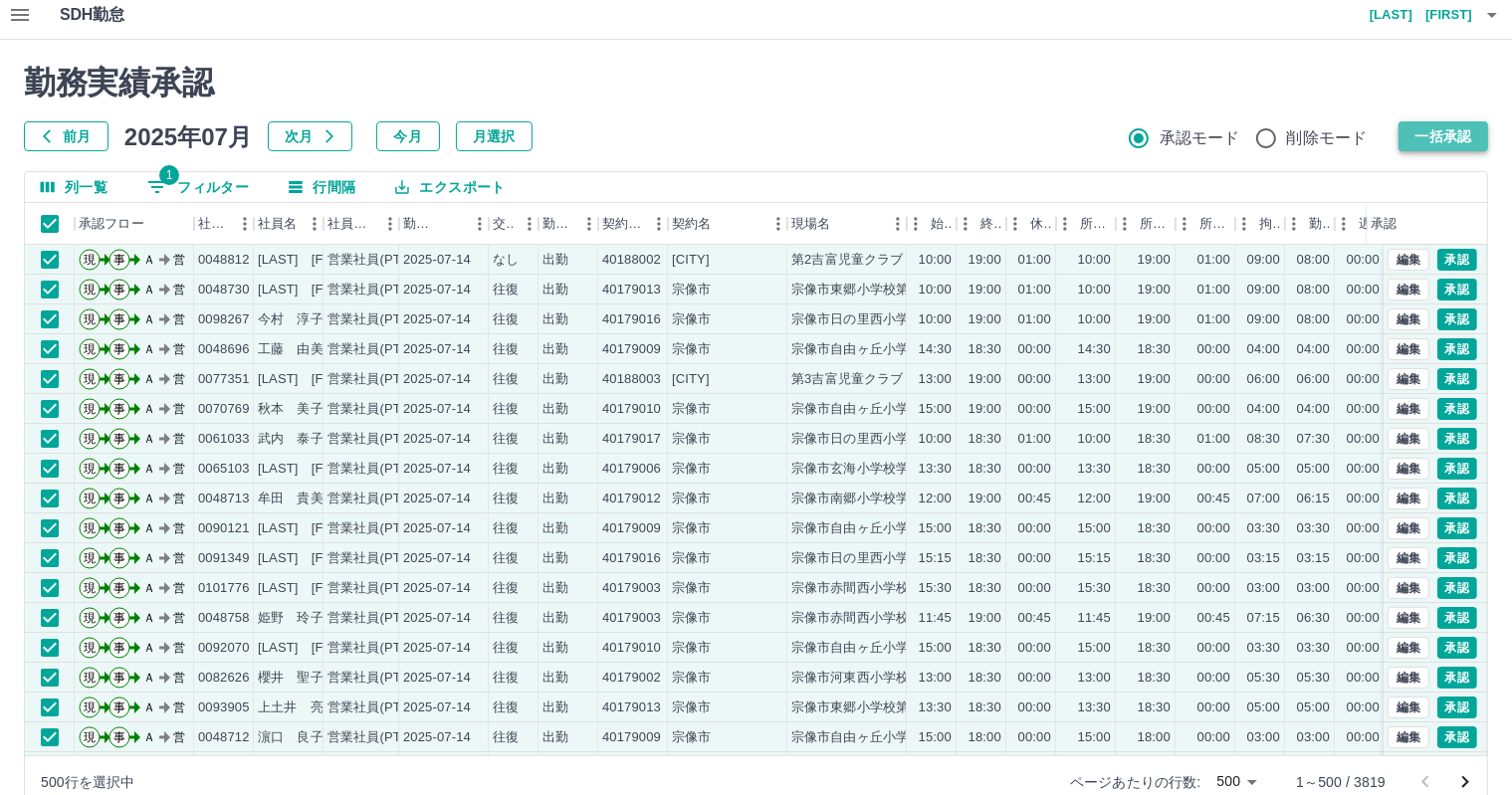 click on "一括承認" at bounding box center (1443, 136) 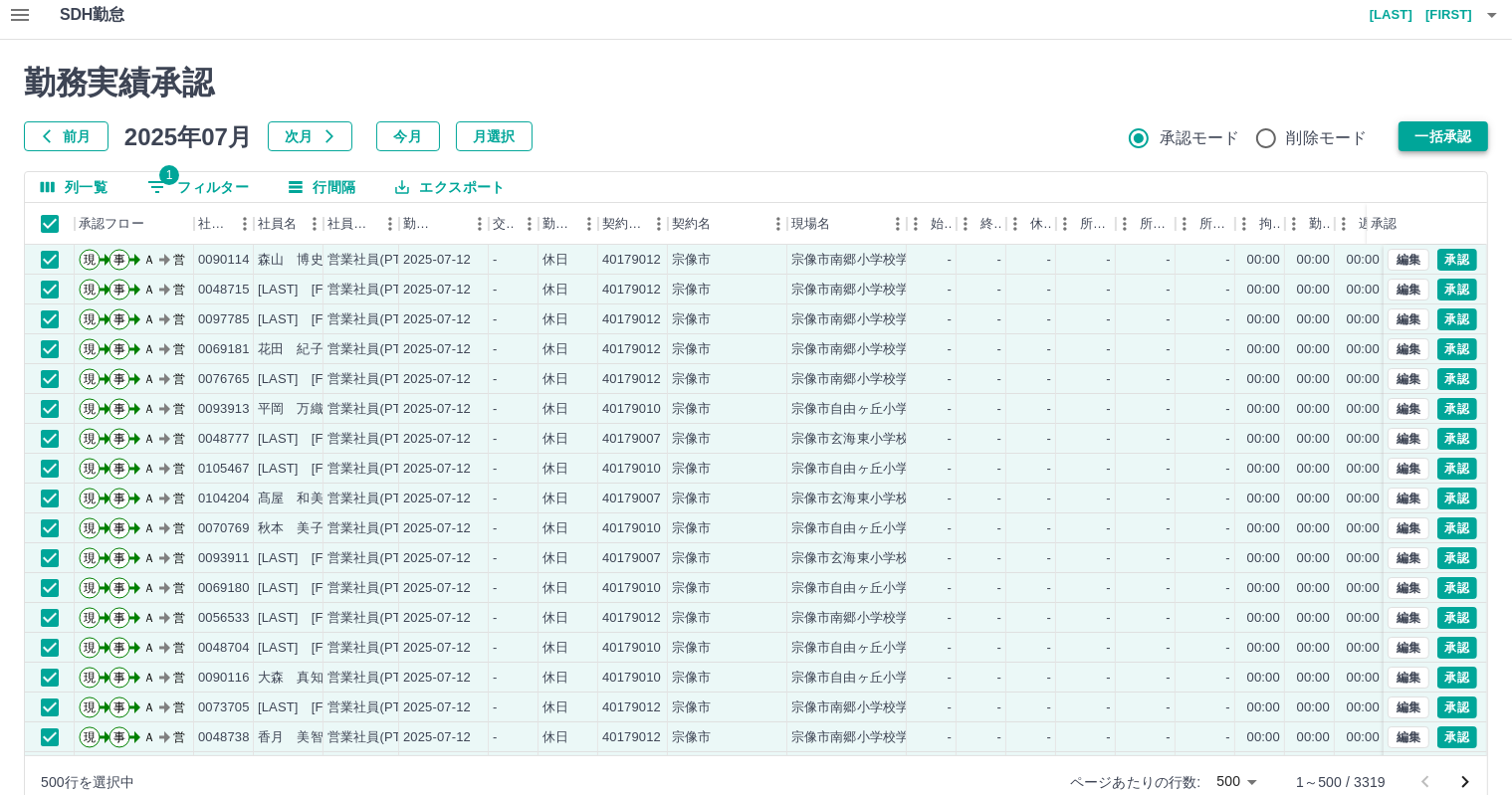 click on "一括承認" at bounding box center (1443, 136) 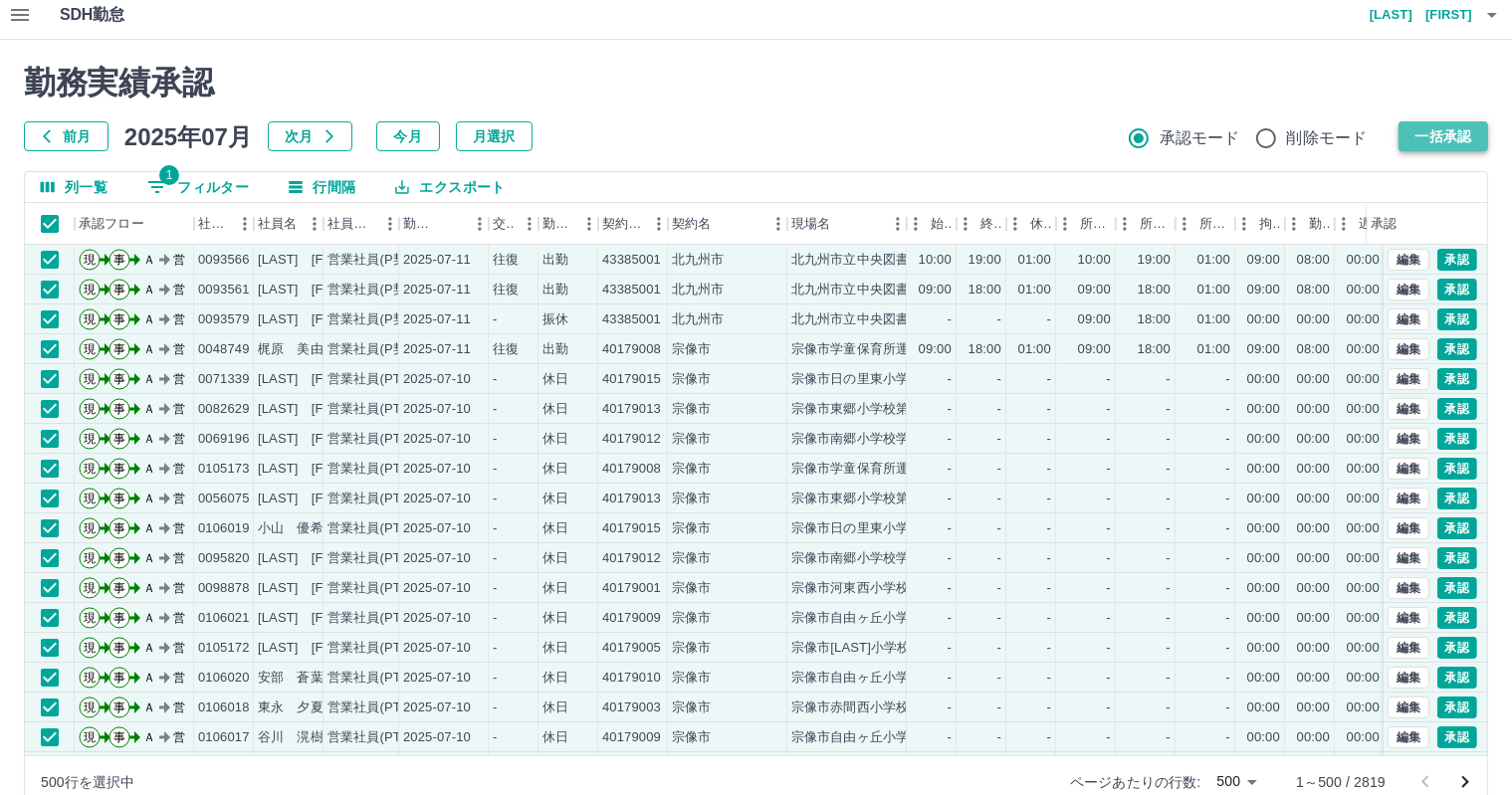 click on "一括承認" at bounding box center (1443, 136) 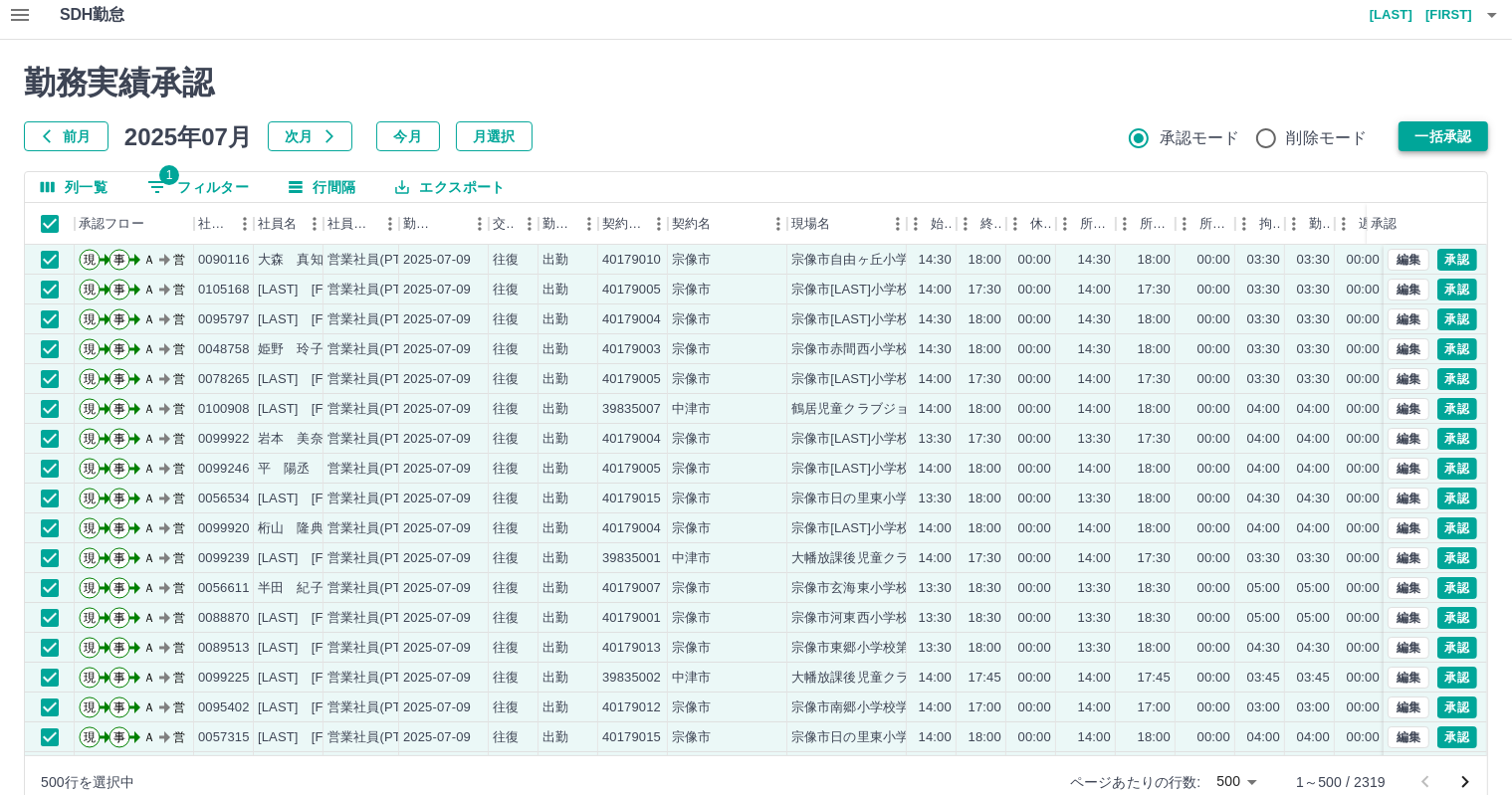 click on "一括承認" at bounding box center (1443, 136) 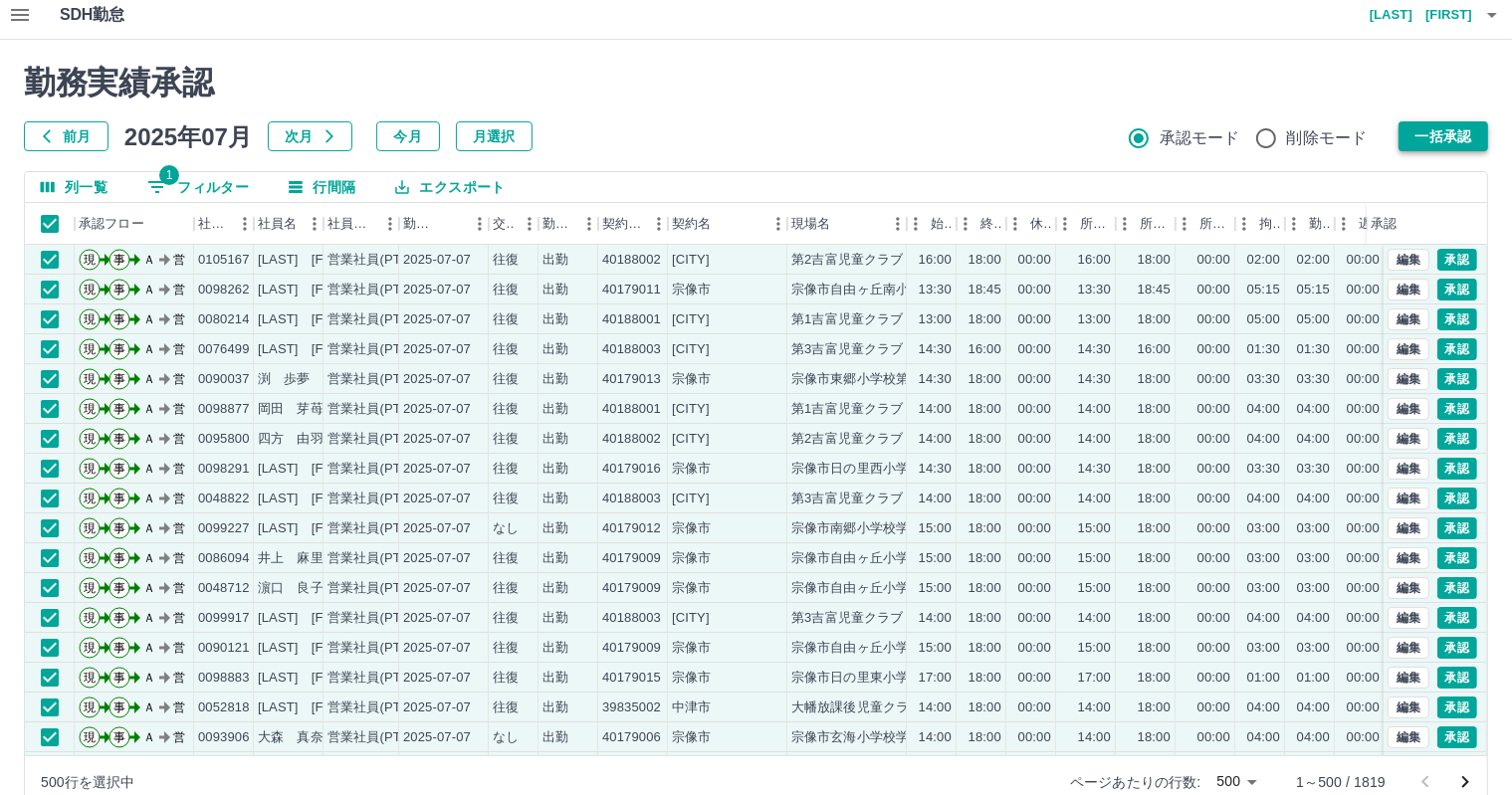 click on "一括承認" at bounding box center (1443, 136) 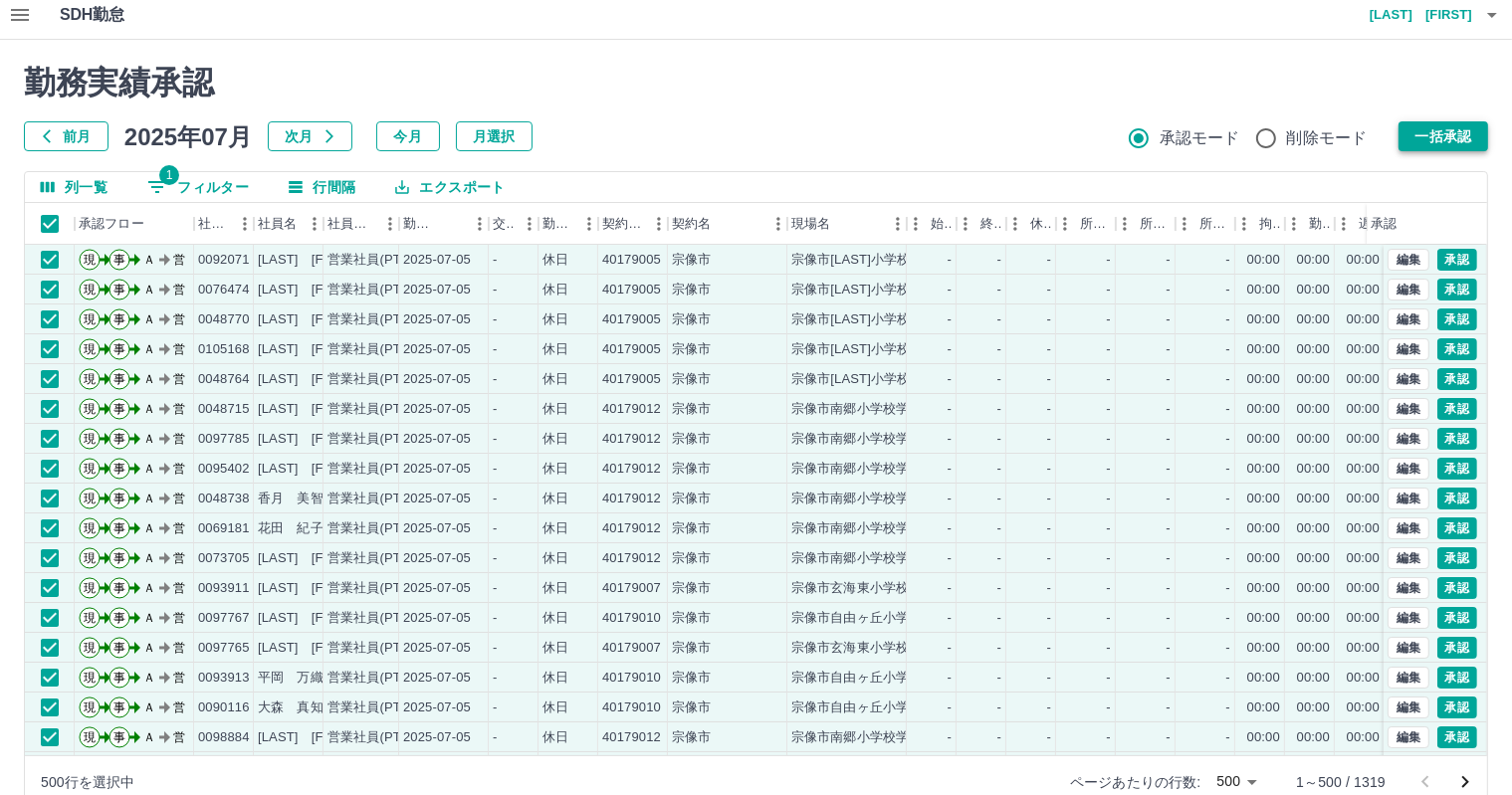 click on "一括承認" at bounding box center [1443, 136] 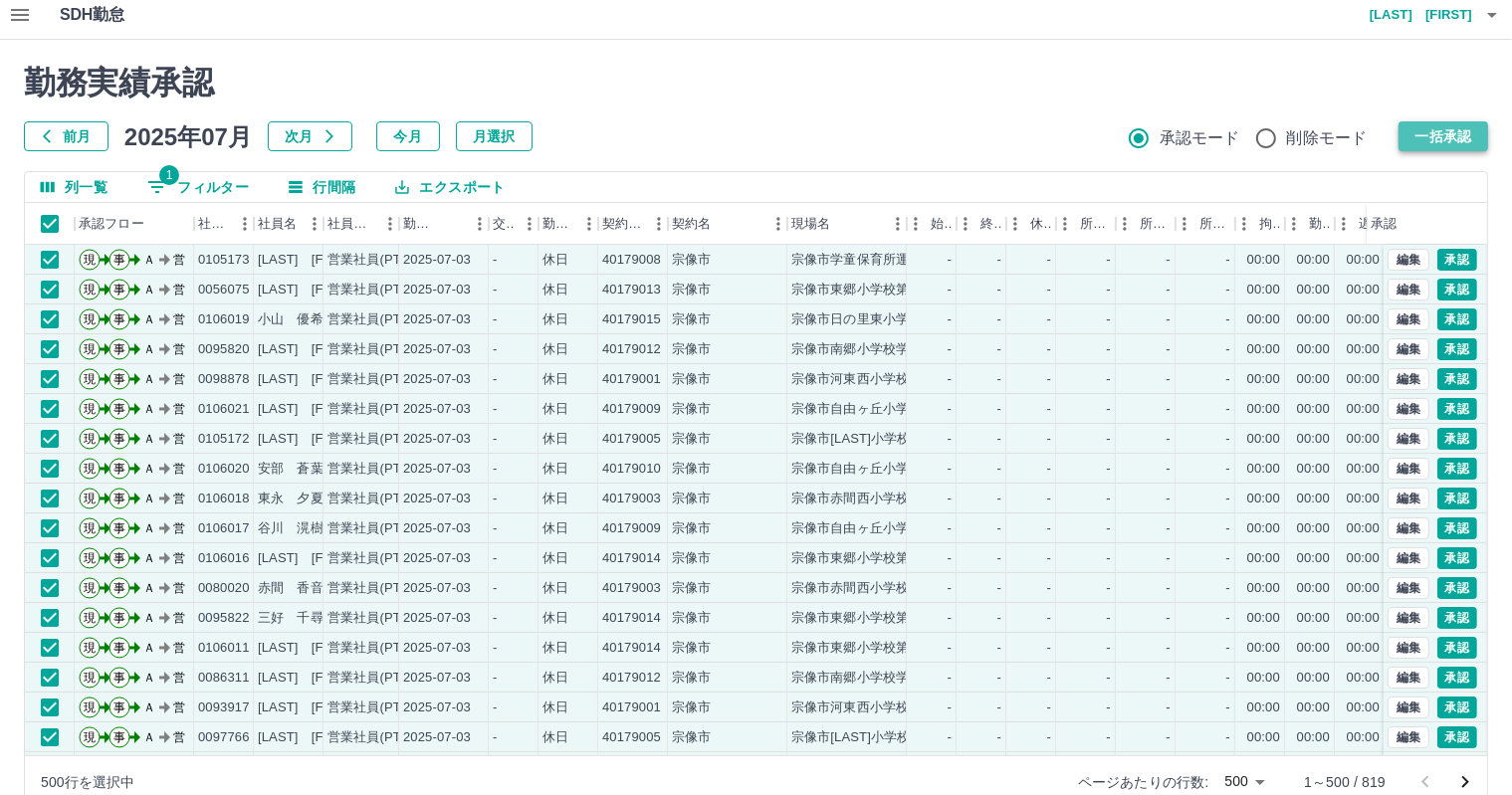 click on "一括承認" at bounding box center [1443, 136] 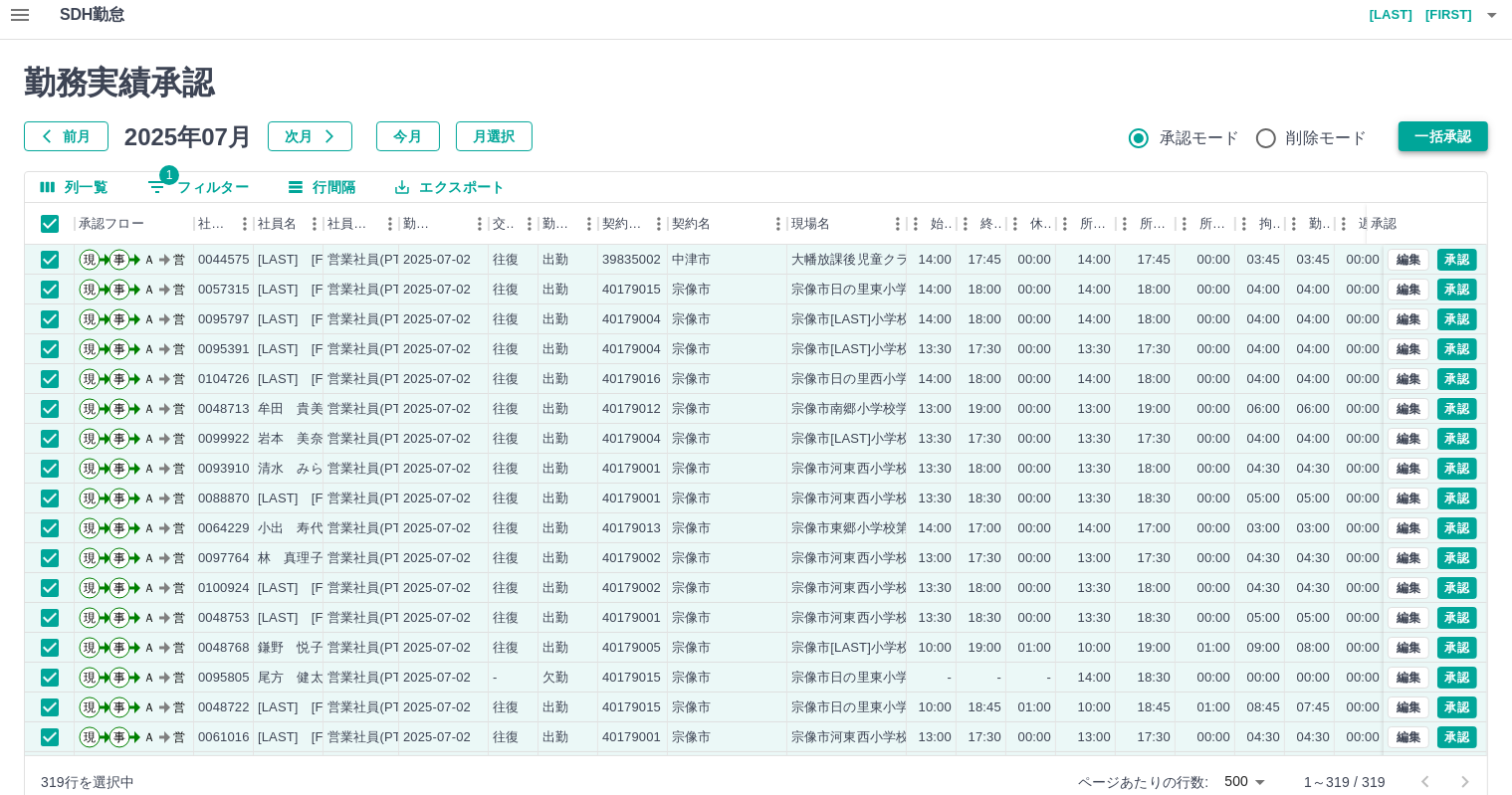 click on "一括承認" at bounding box center [1443, 136] 